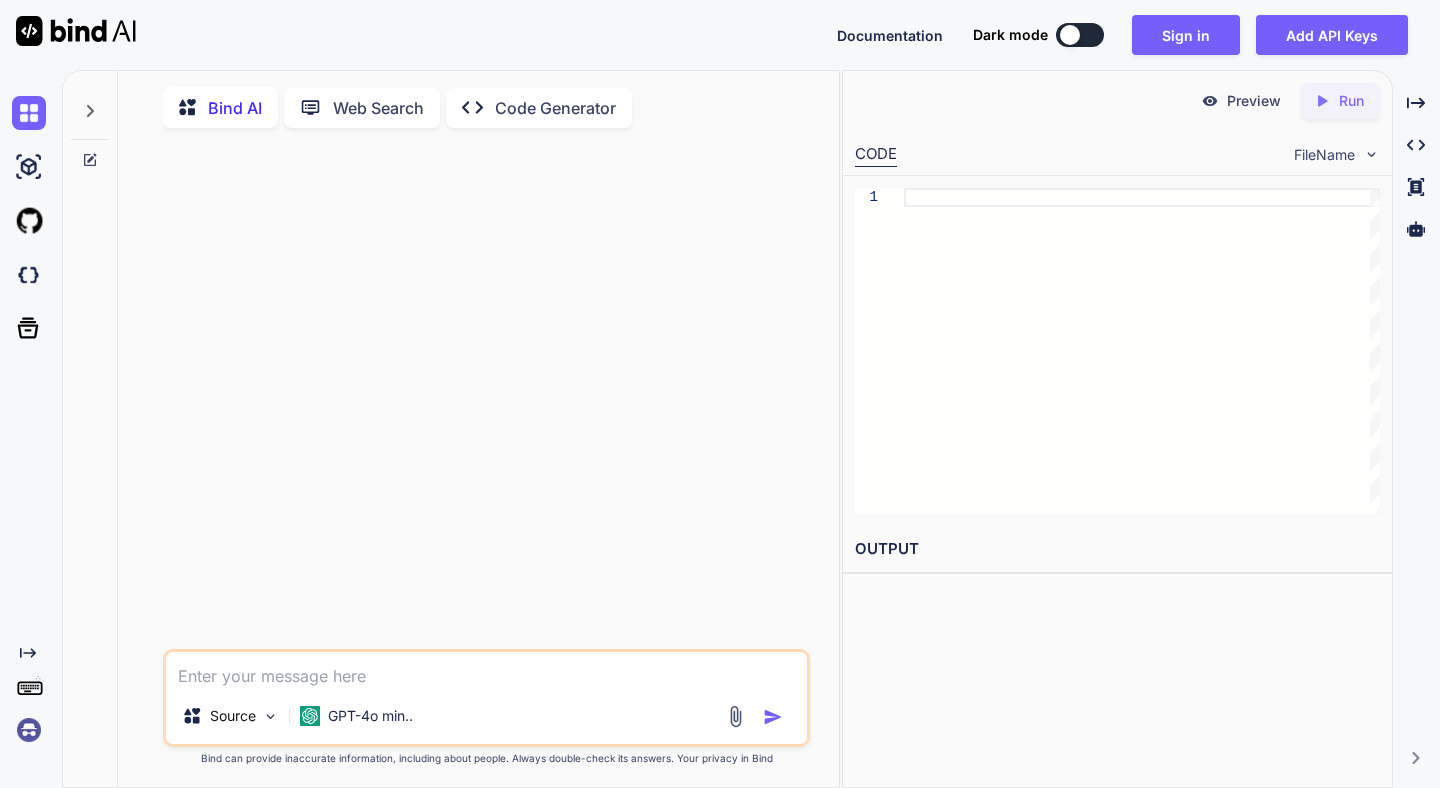 scroll, scrollTop: 0, scrollLeft: 0, axis: both 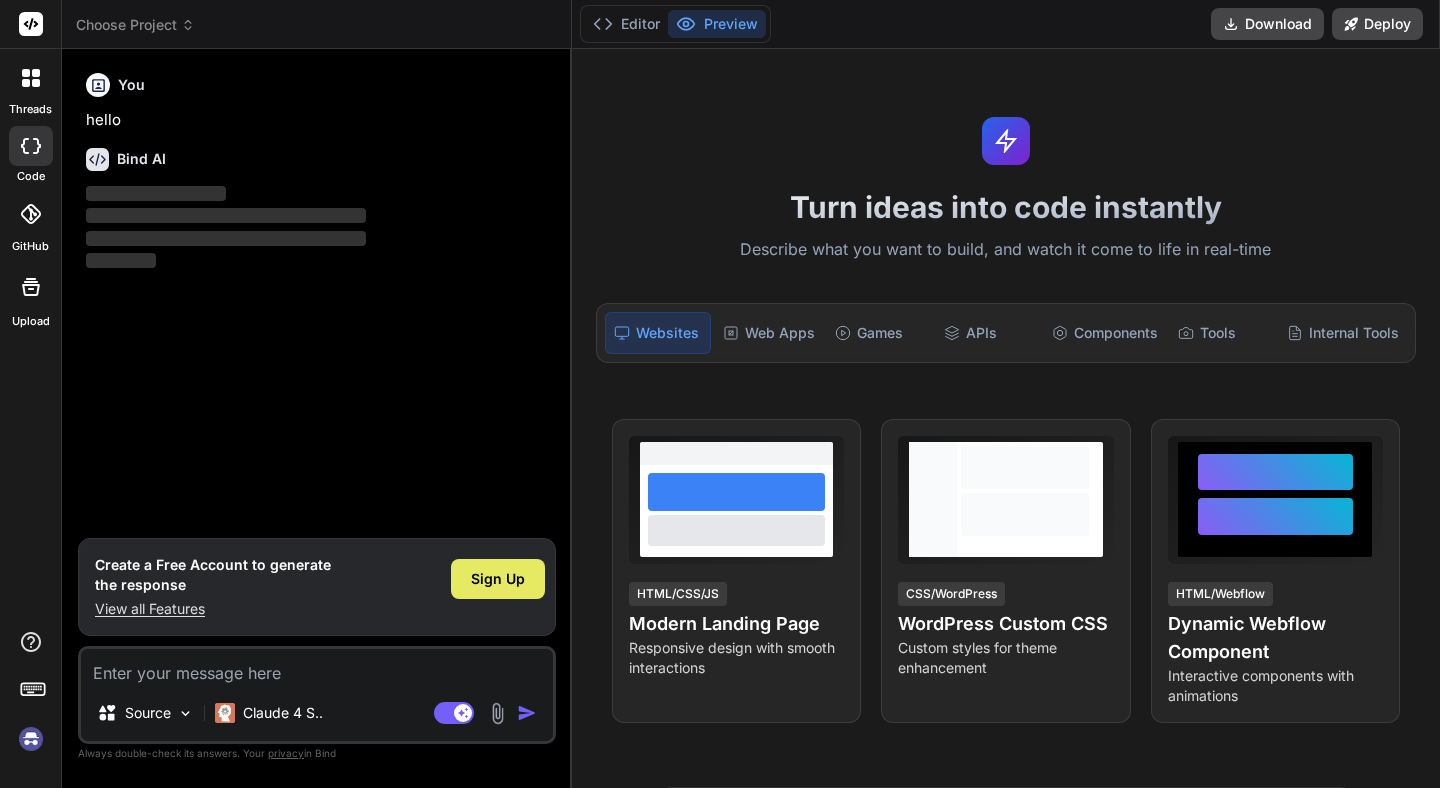click on "Sign Up" at bounding box center [498, 579] 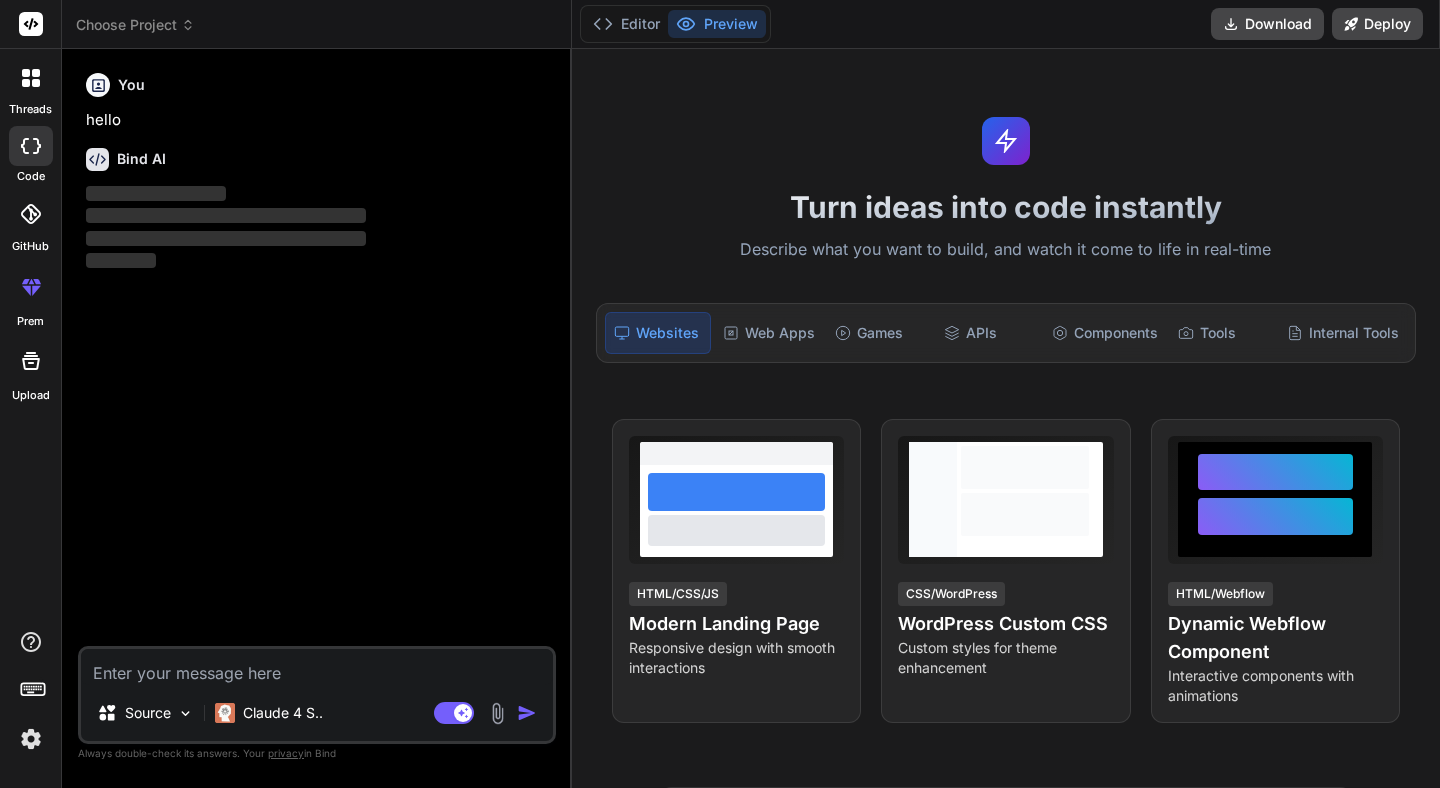 click at bounding box center (31, 214) 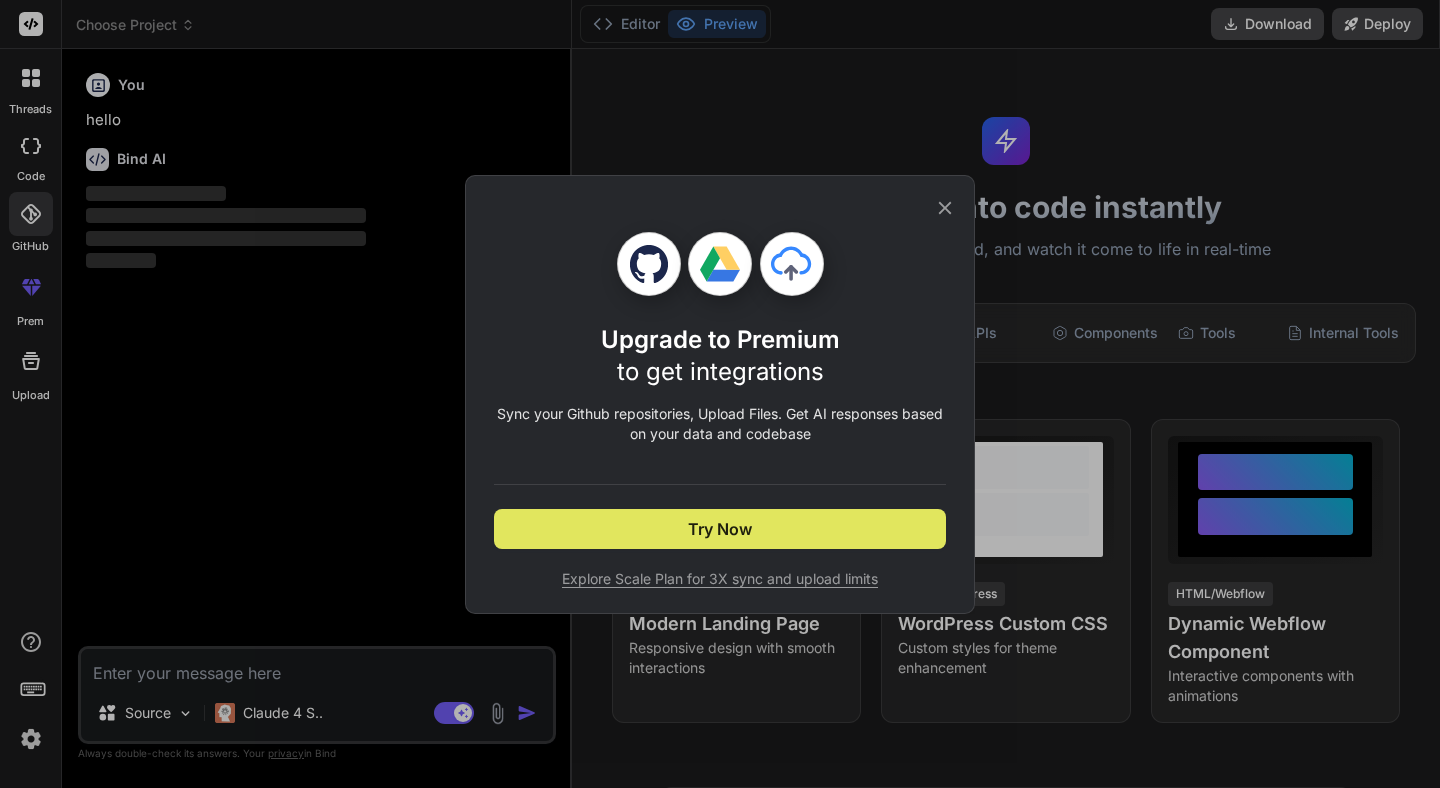 click on "Try Now" at bounding box center (720, 529) 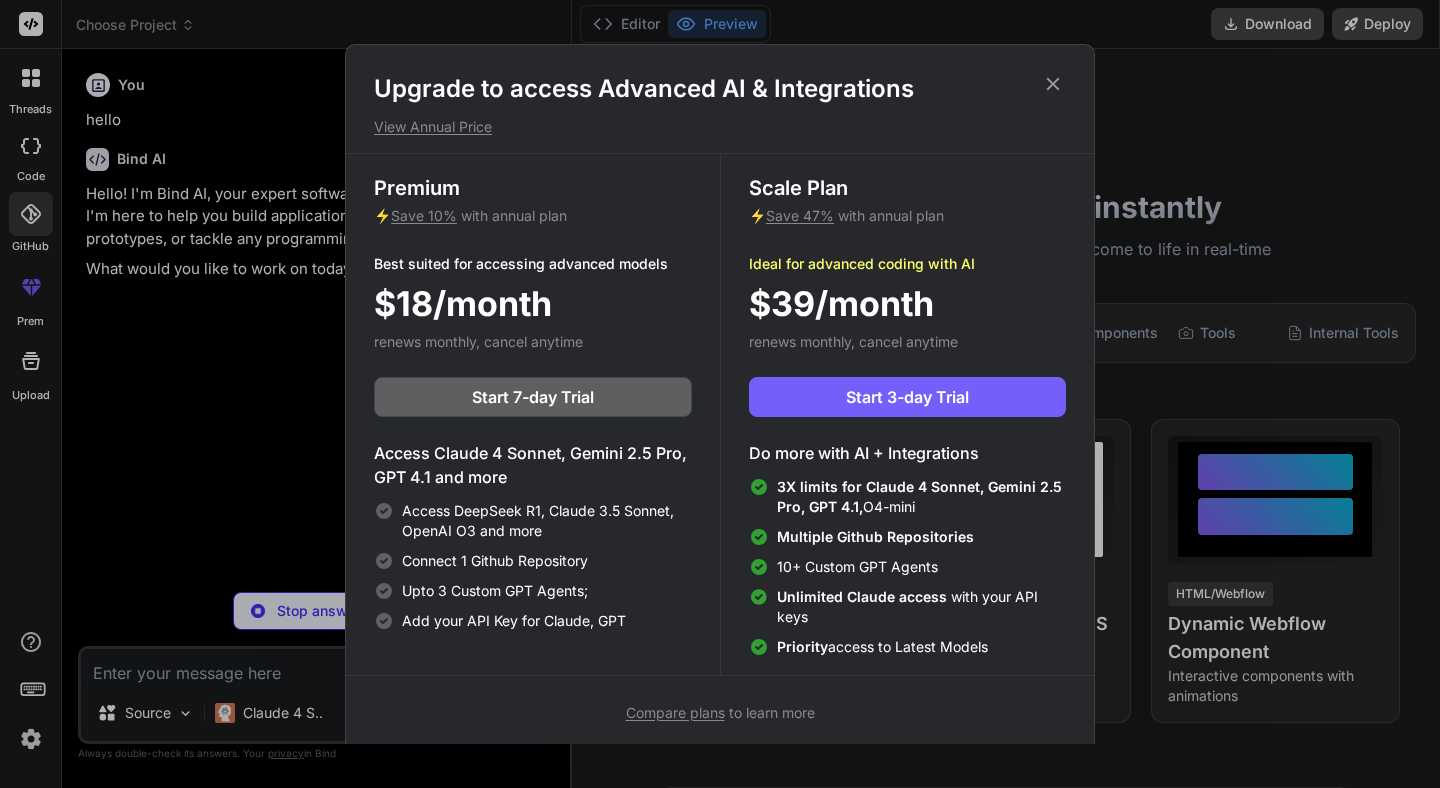 scroll, scrollTop: 9, scrollLeft: 0, axis: vertical 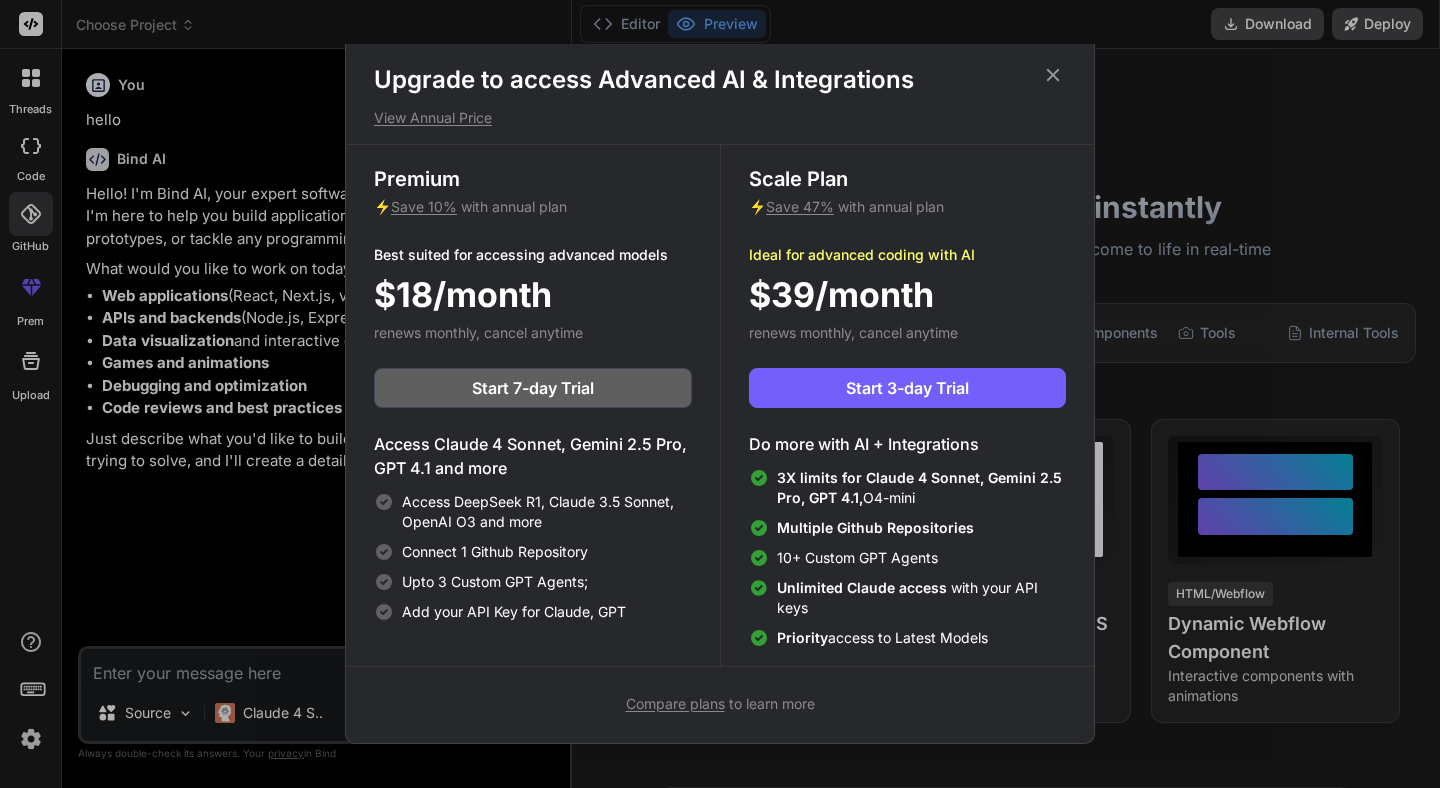 type on "x" 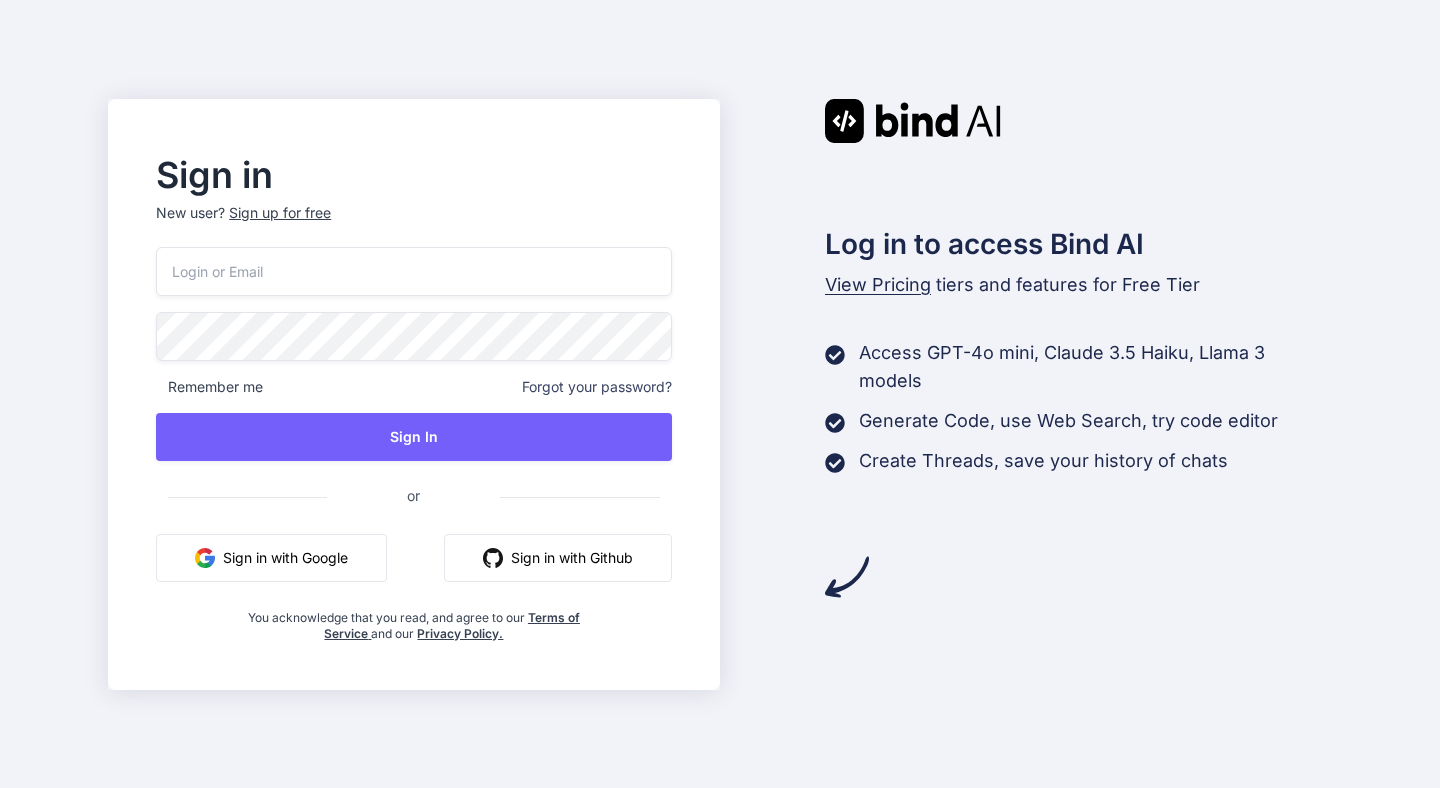 scroll, scrollTop: 0, scrollLeft: 0, axis: both 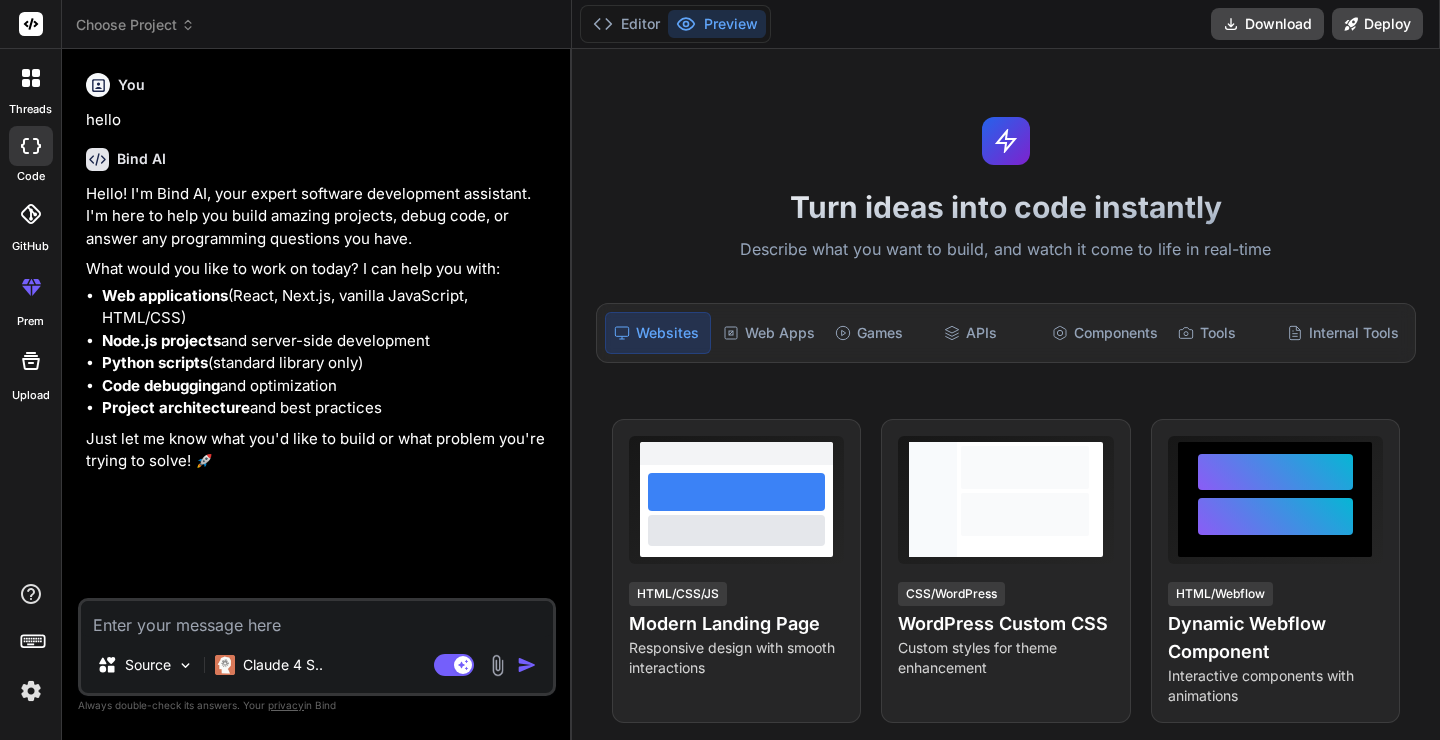 type on "x" 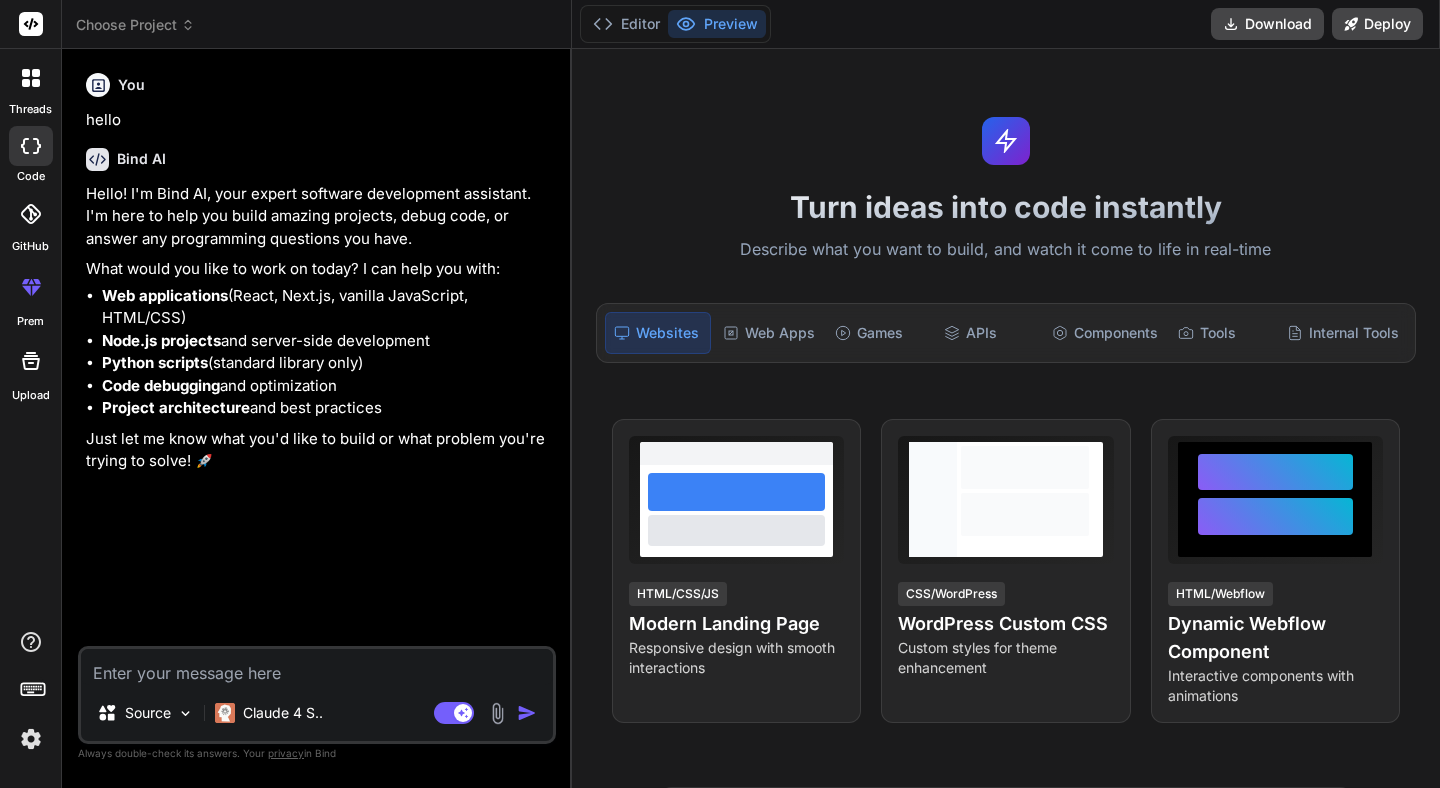 click at bounding box center [317, 667] 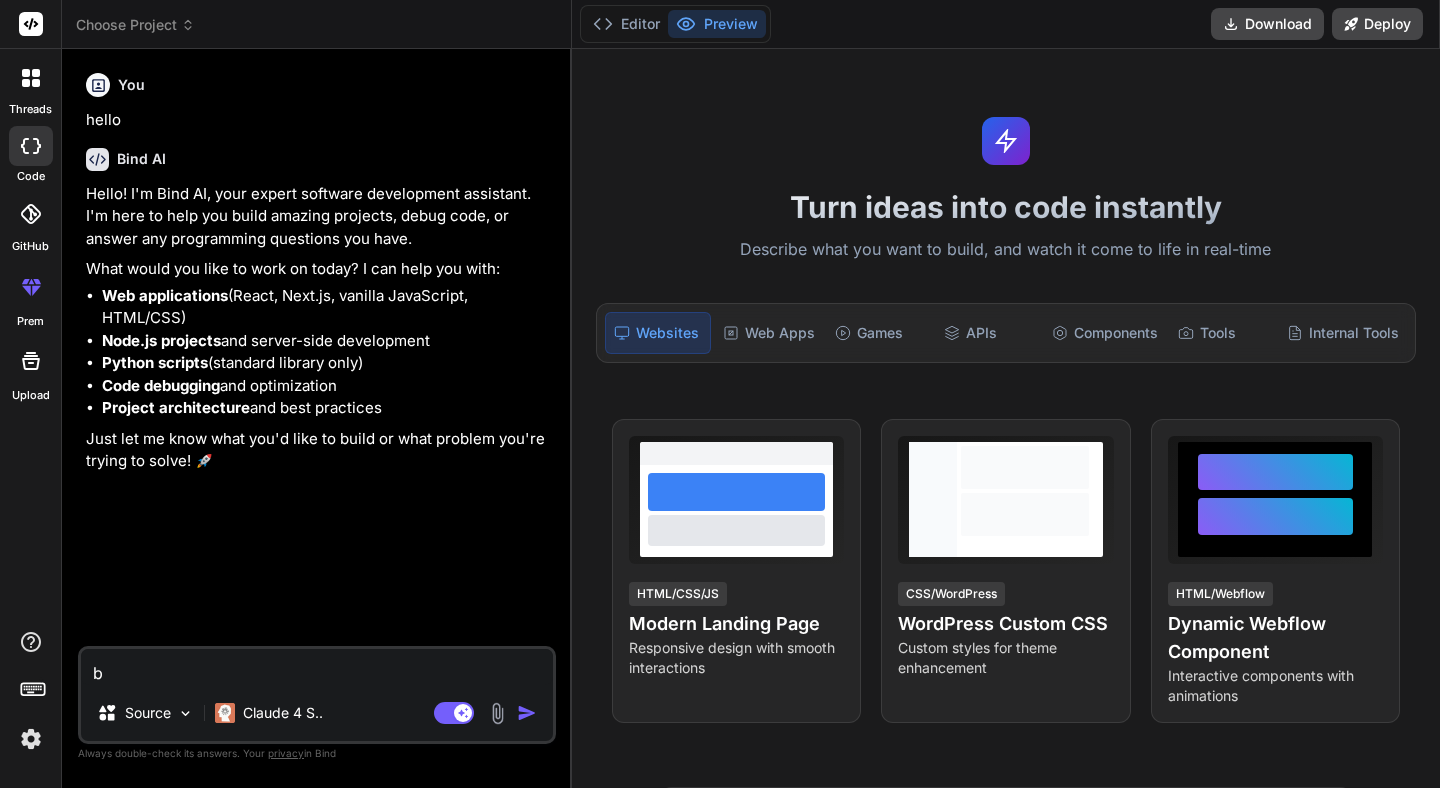 type on "bu" 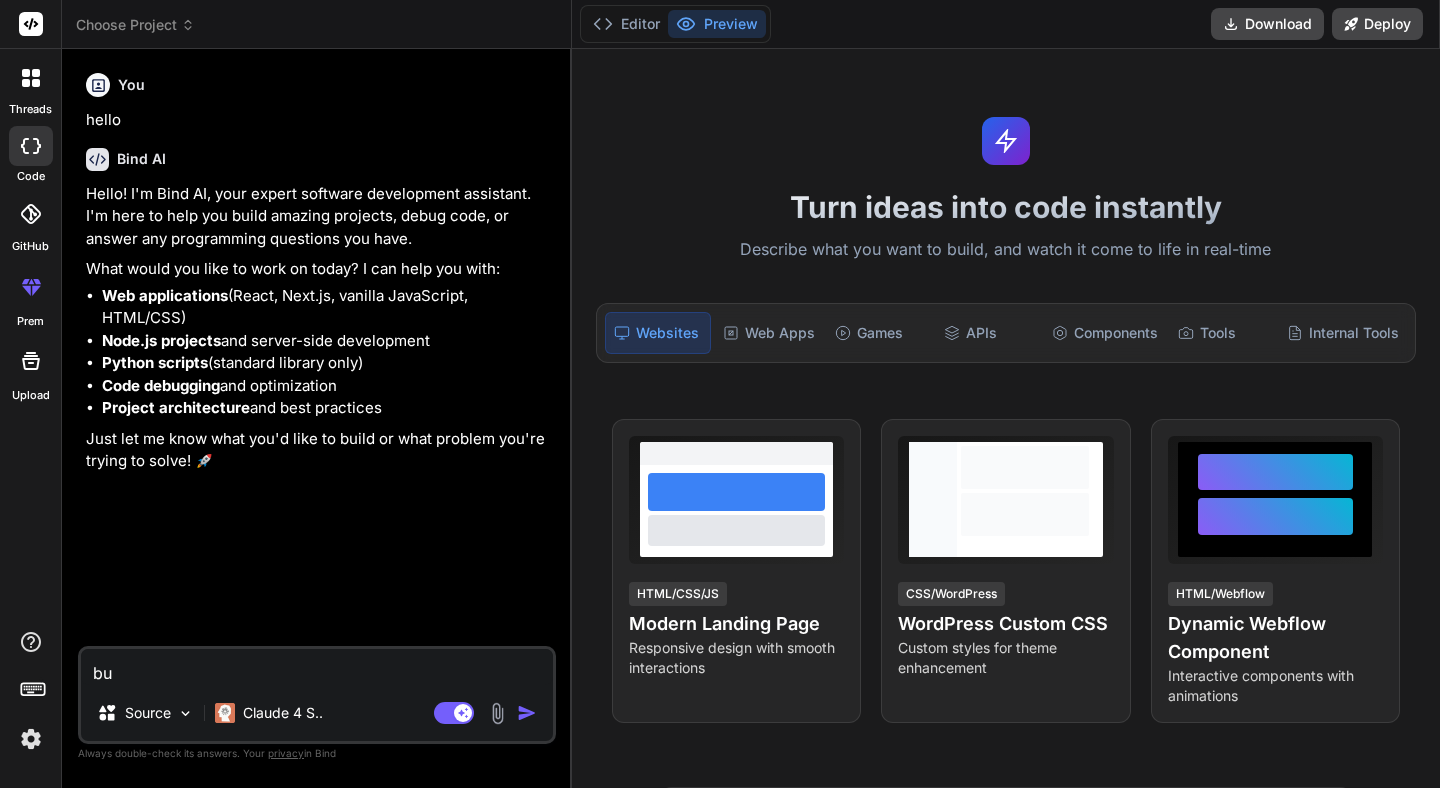 type on "bui" 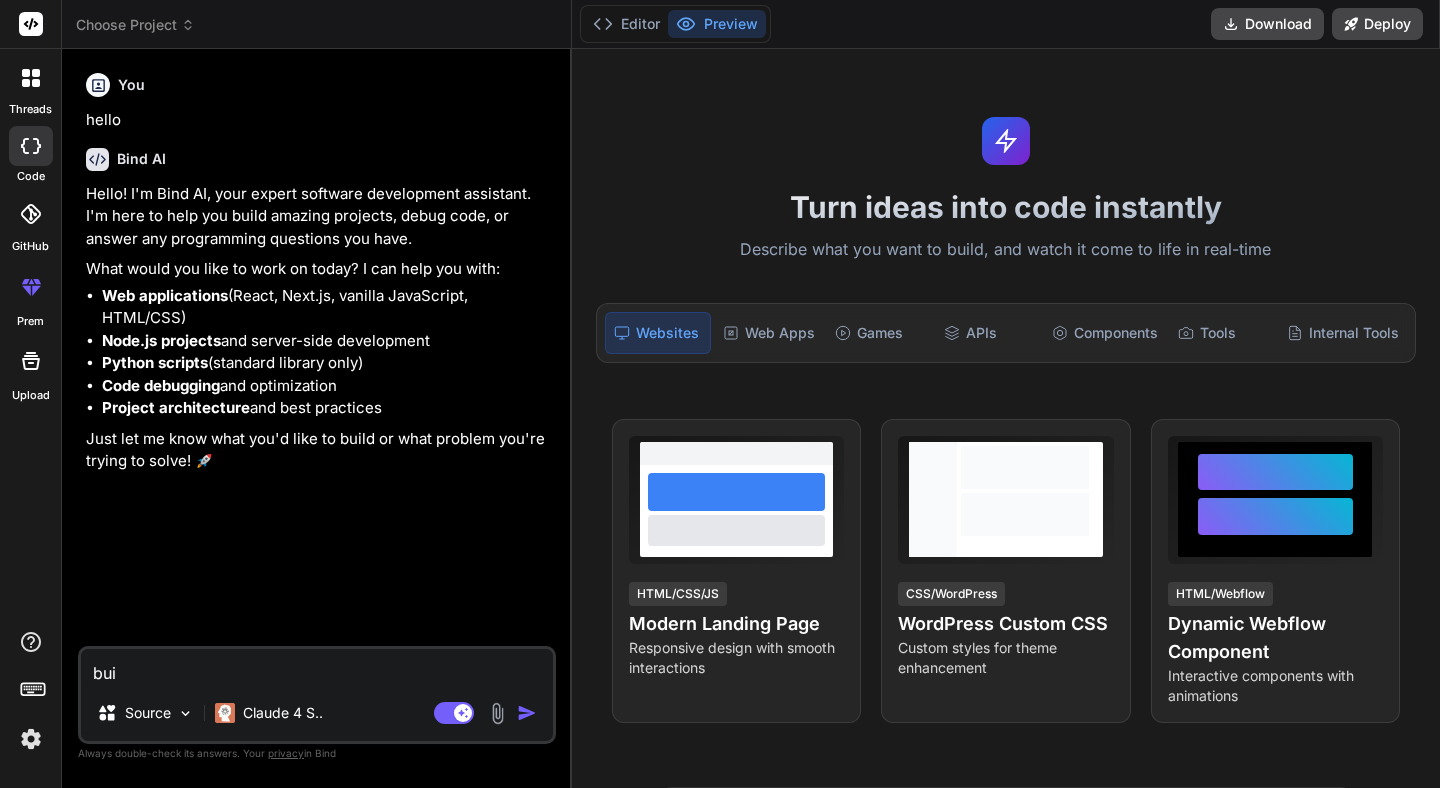 type on "buil" 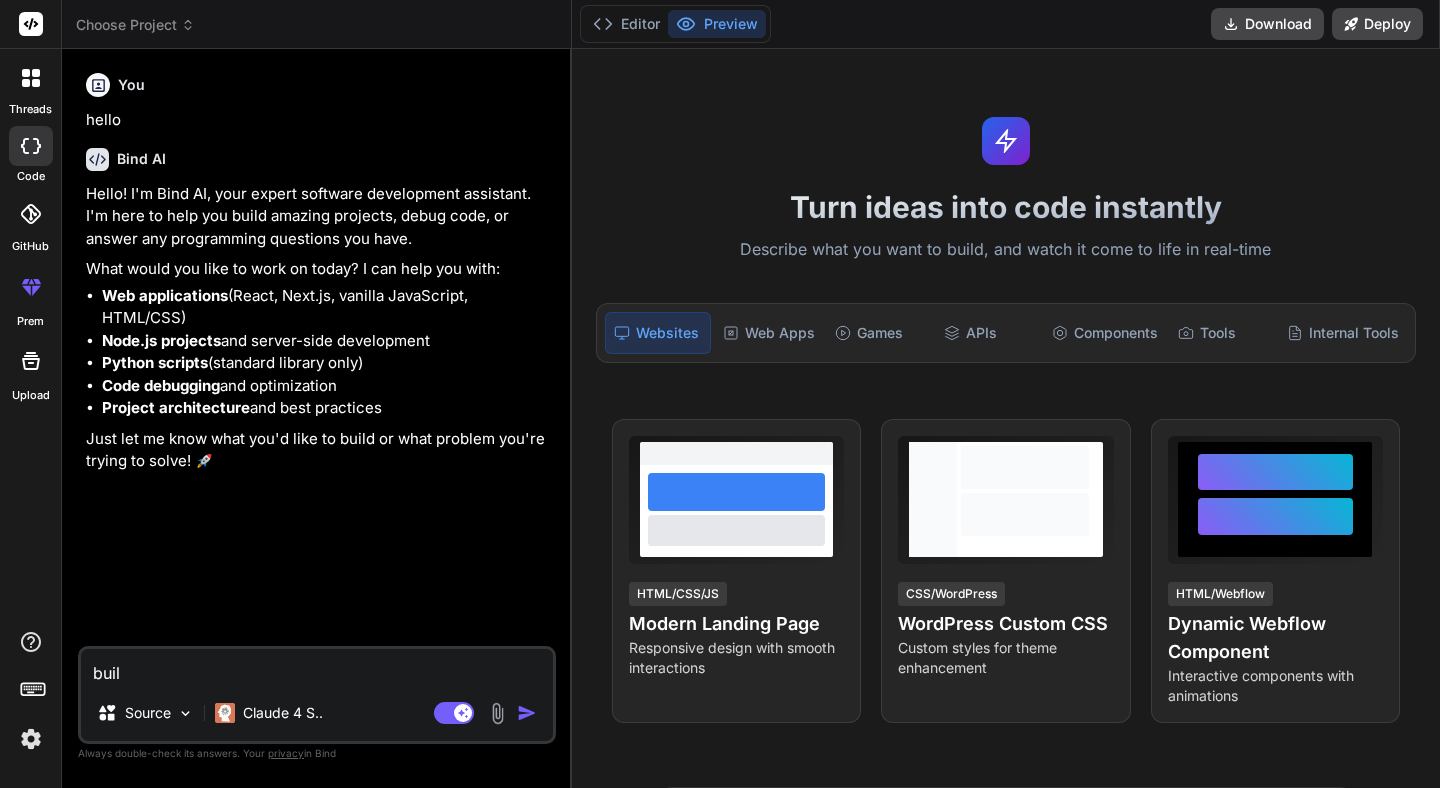 type on "built" 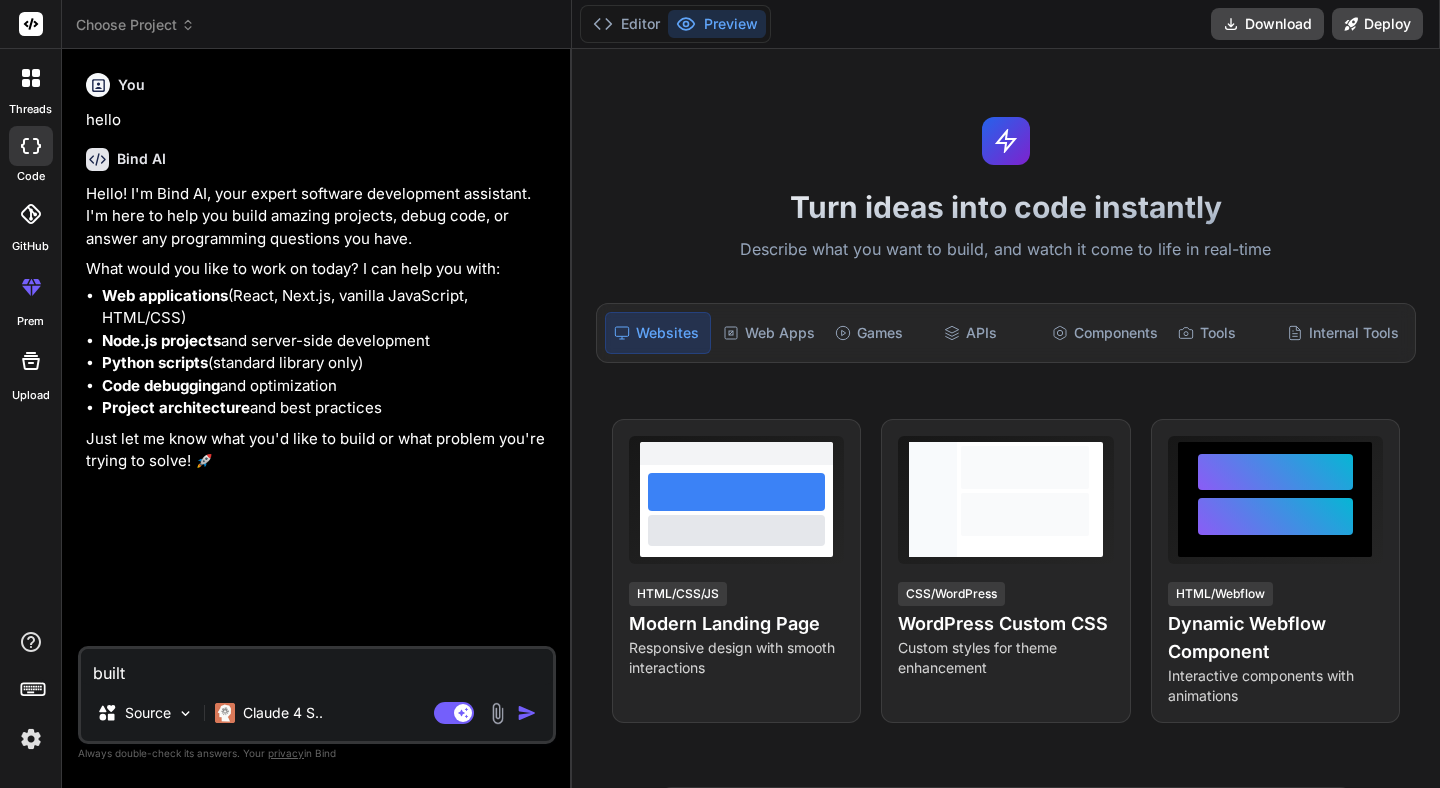 type on "built" 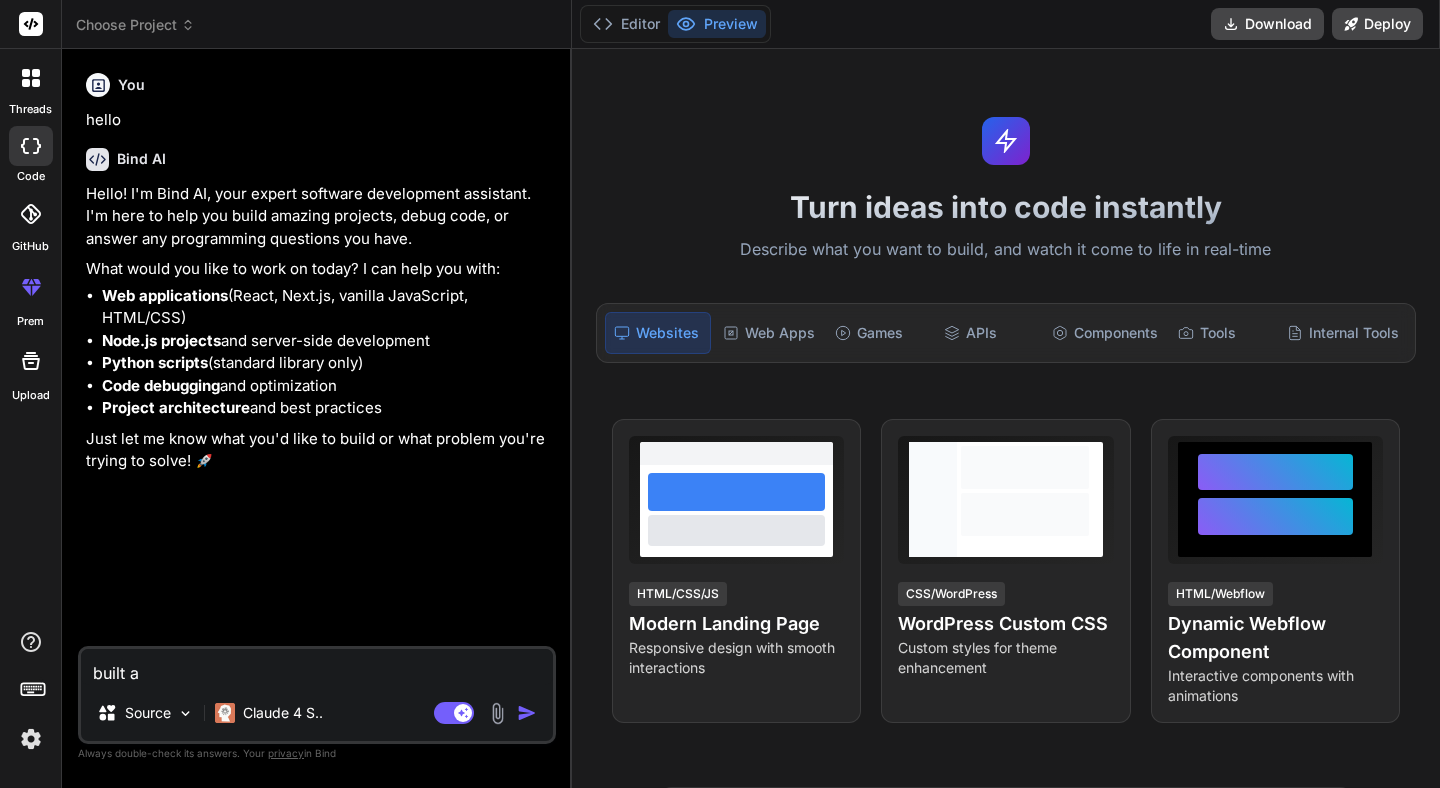type on "built a" 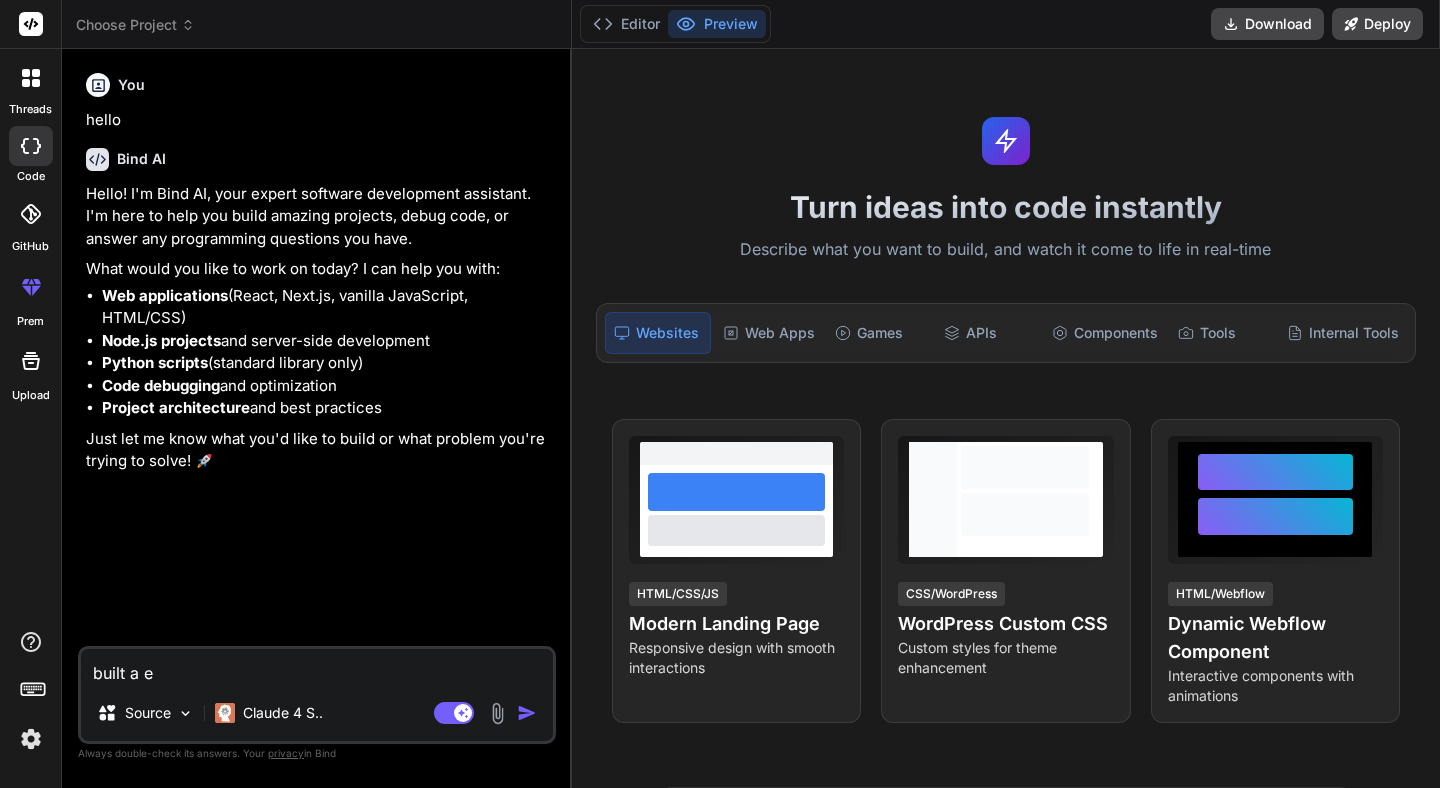 type on "built a ex" 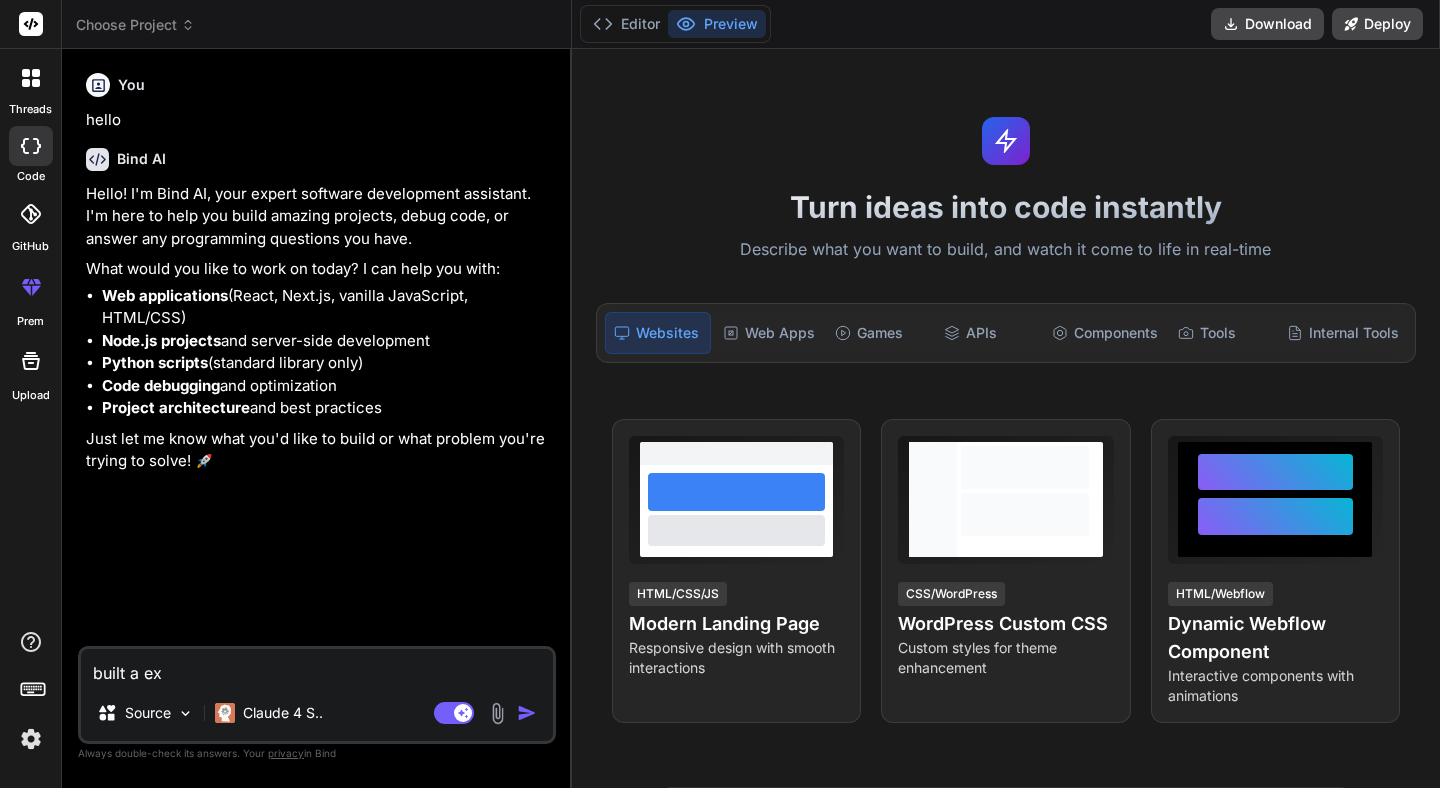 type on "built a exc" 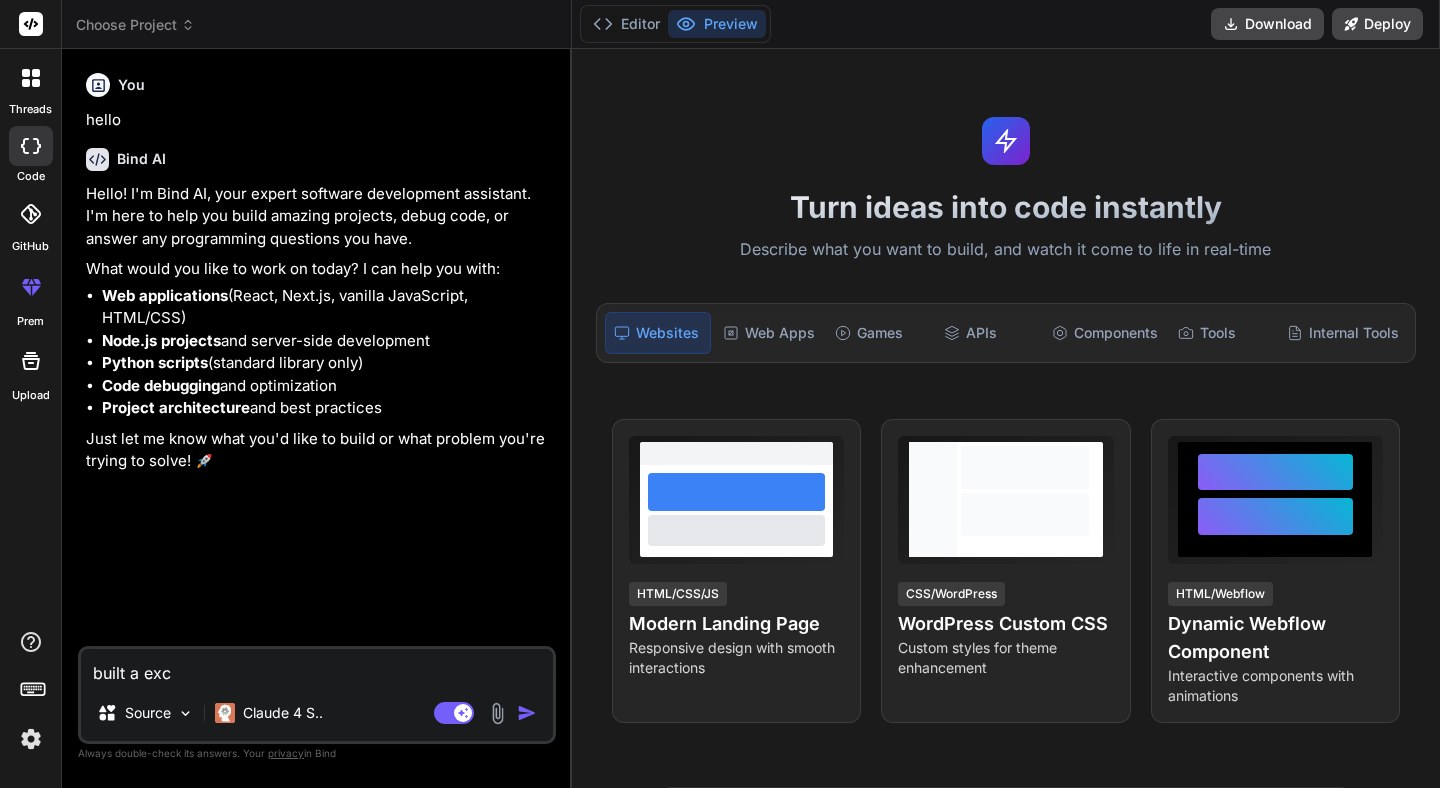 type on "built a exca" 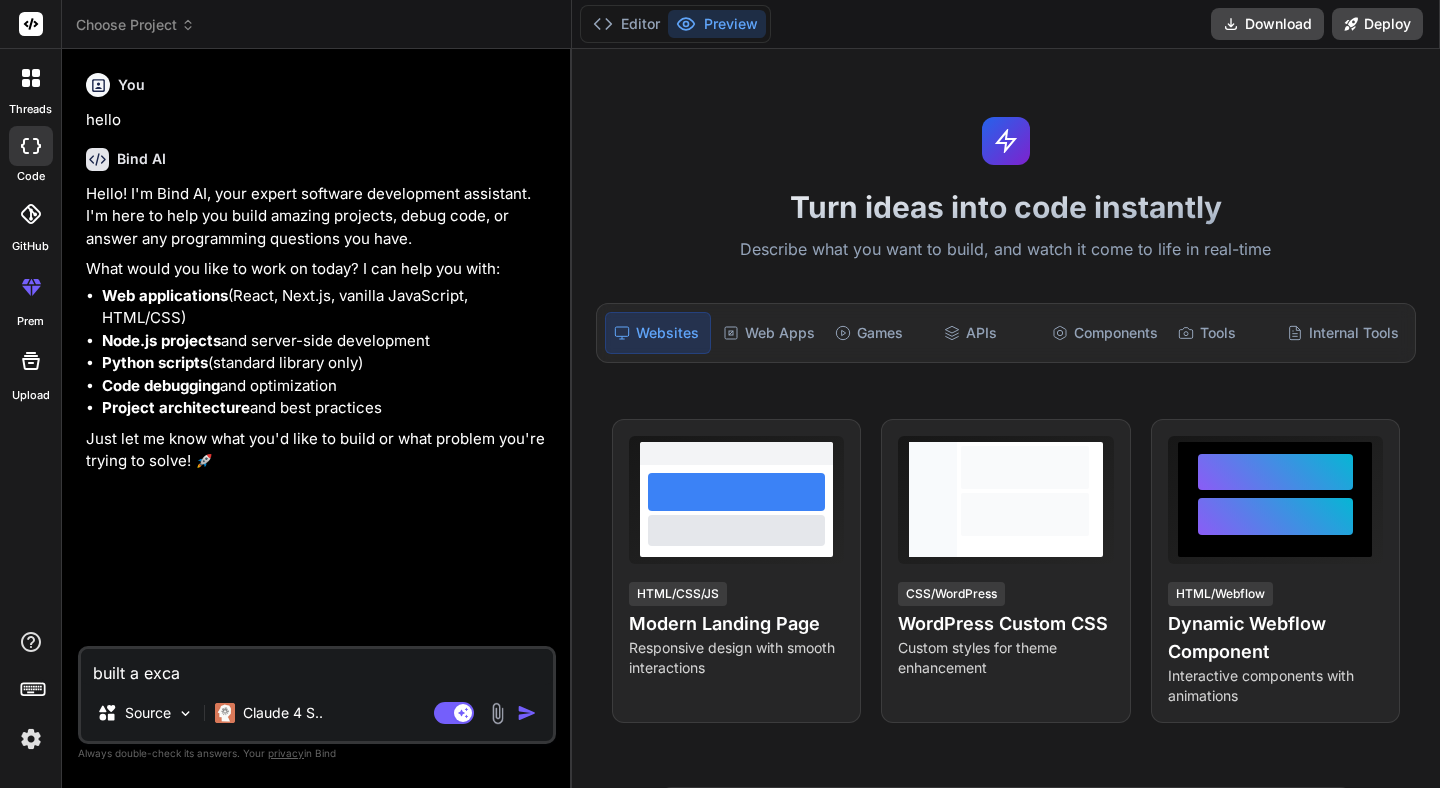 type on "built a excal" 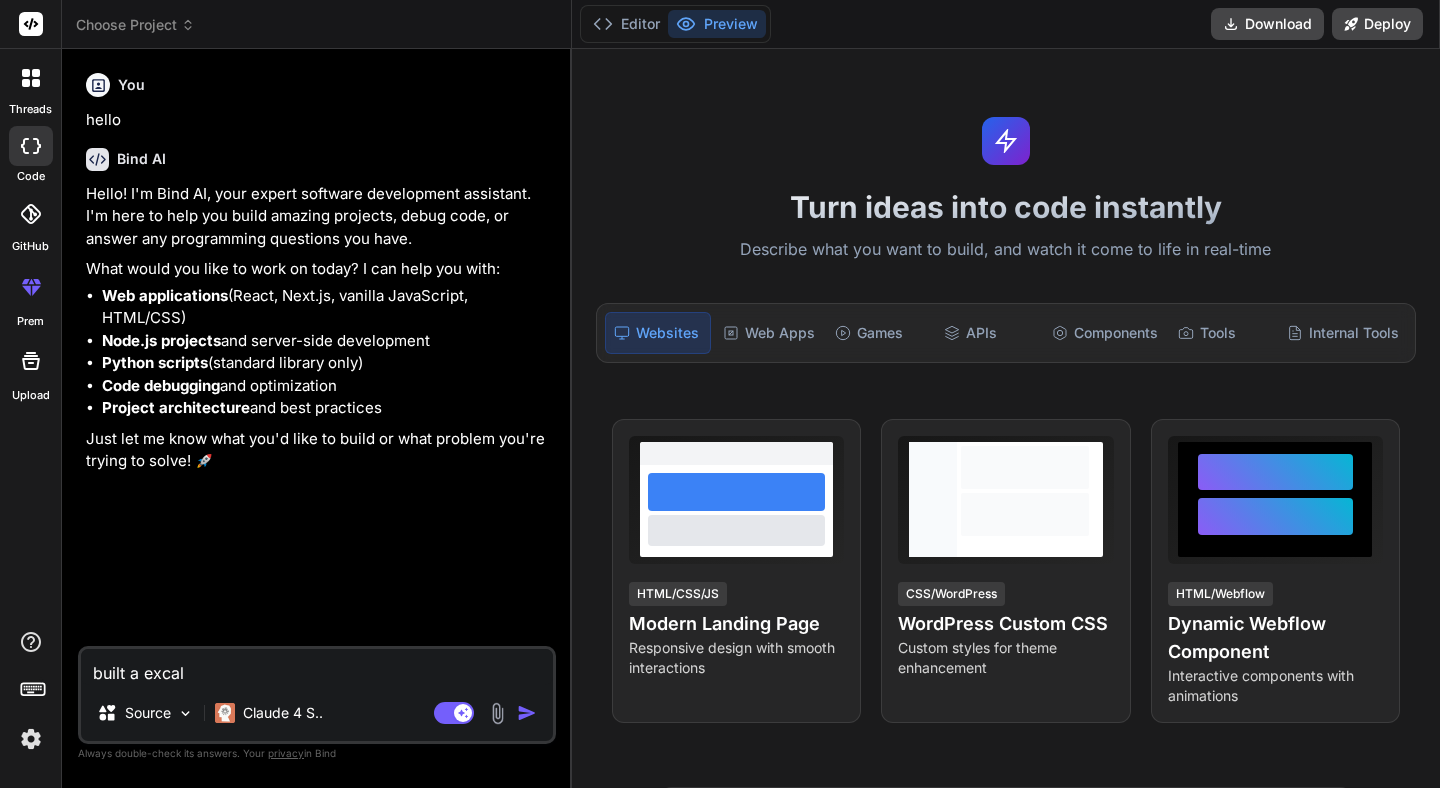 type on "built a excal" 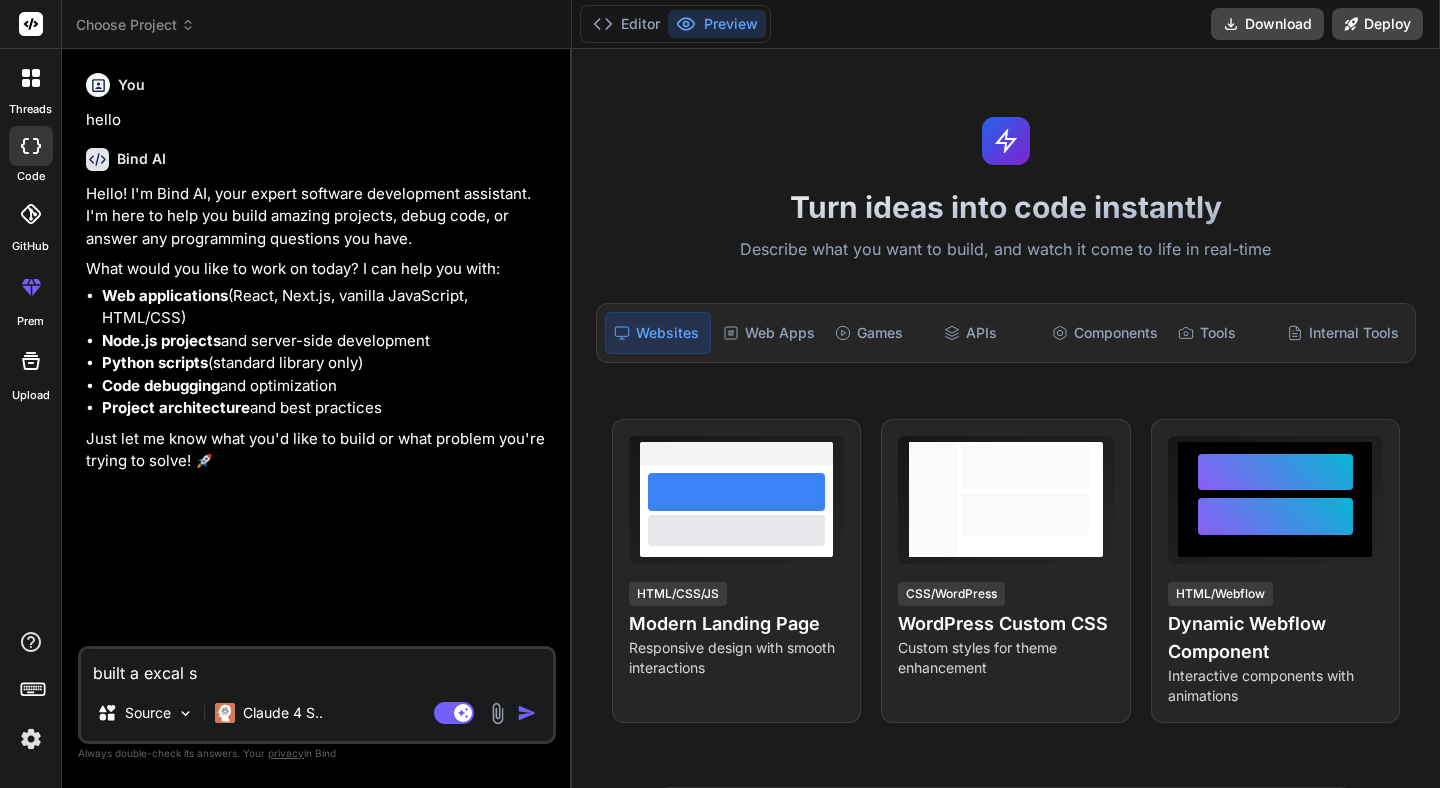 type on "built a excal sh" 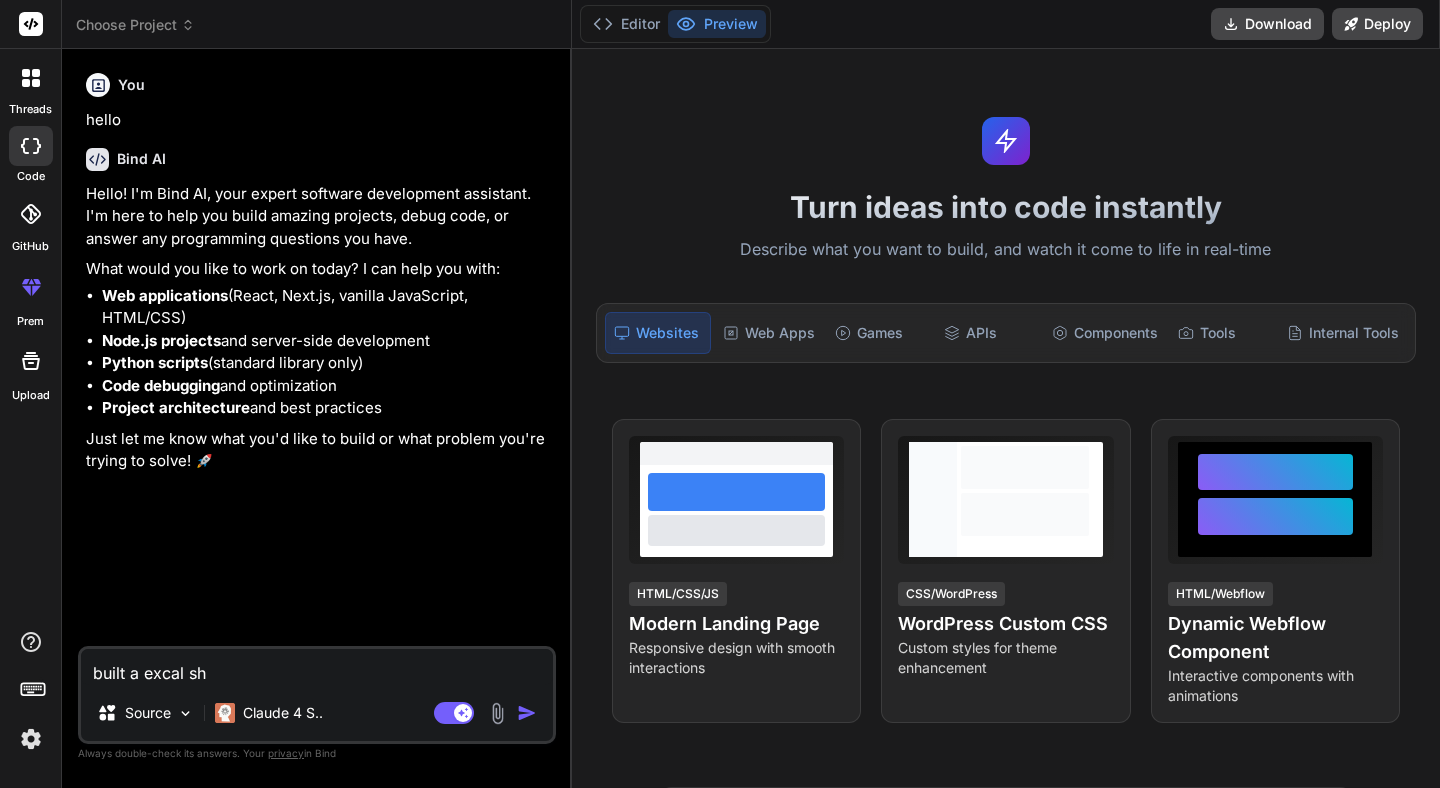 type on "built a excal she" 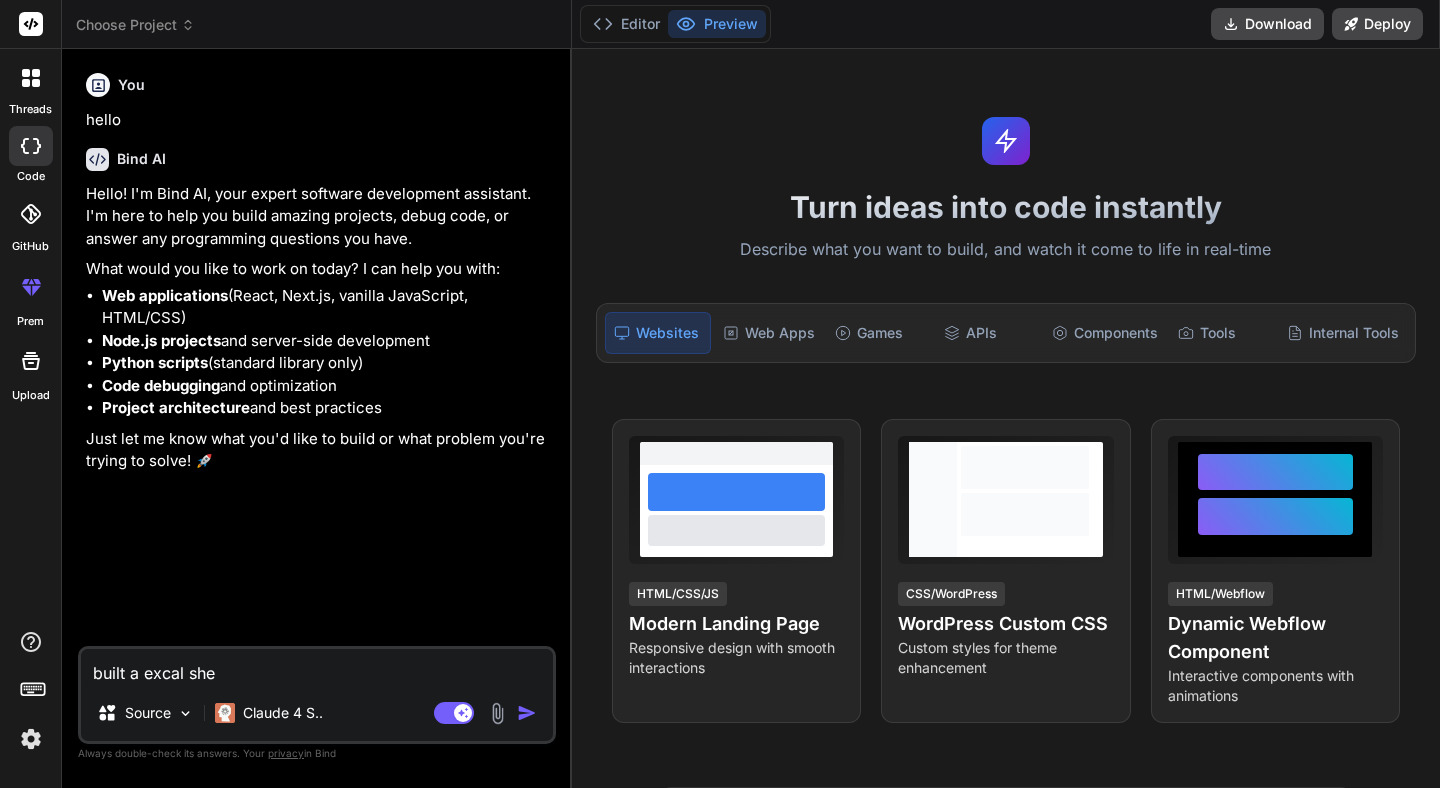 type on "built a excal shee" 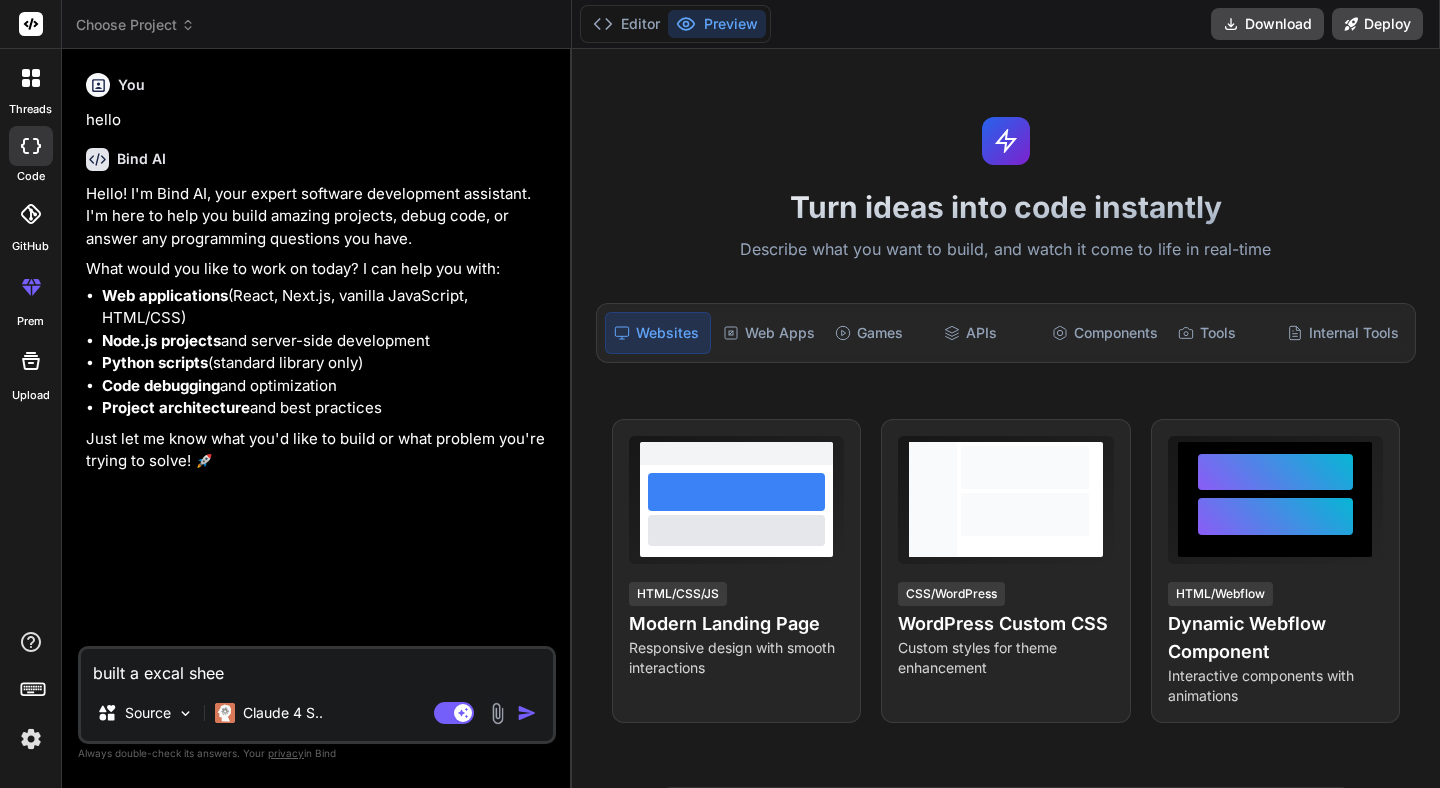 type on "built a excal sheet" 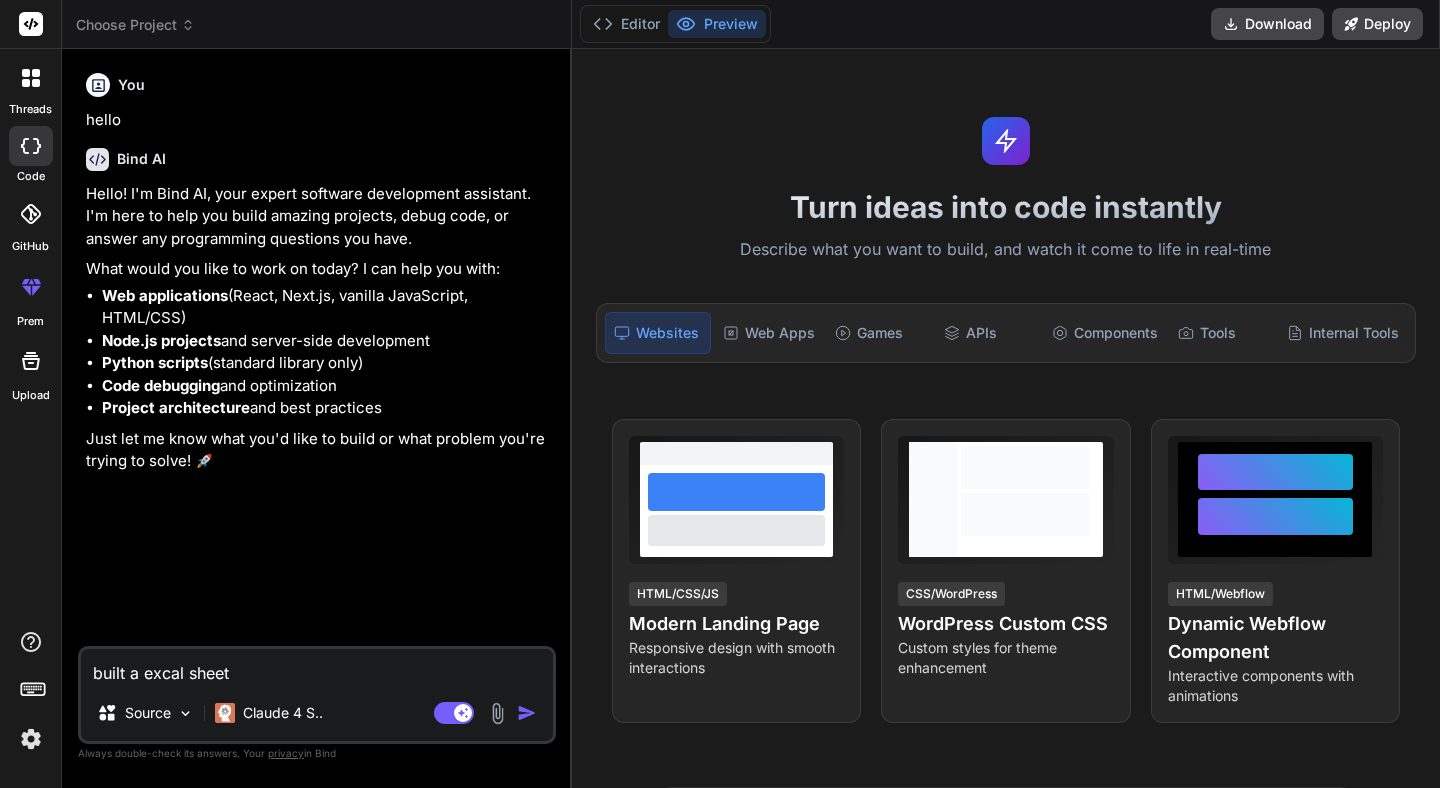 type on "built a excal sheet" 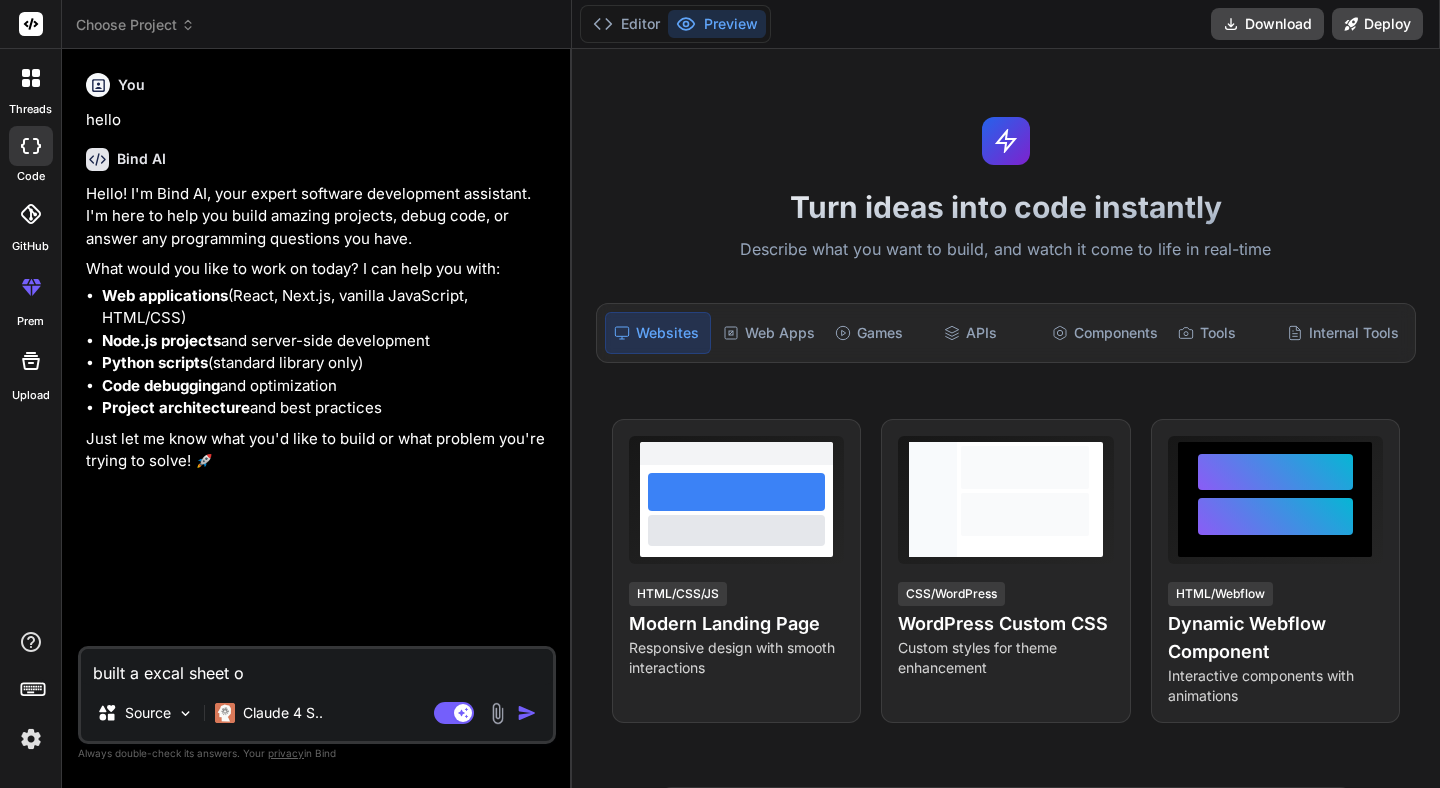 type on "built a excal sheet of" 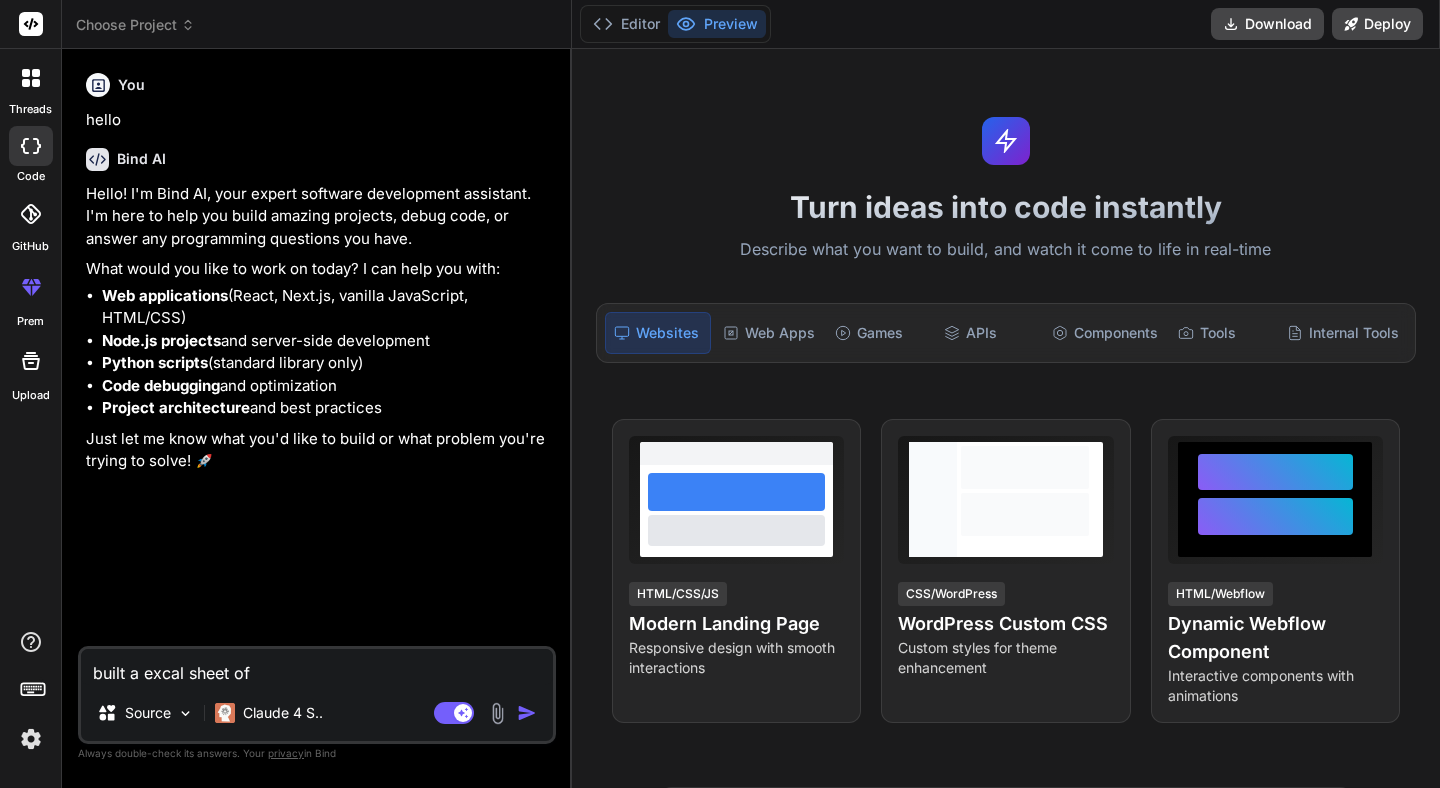 type on "built a excal sheet of" 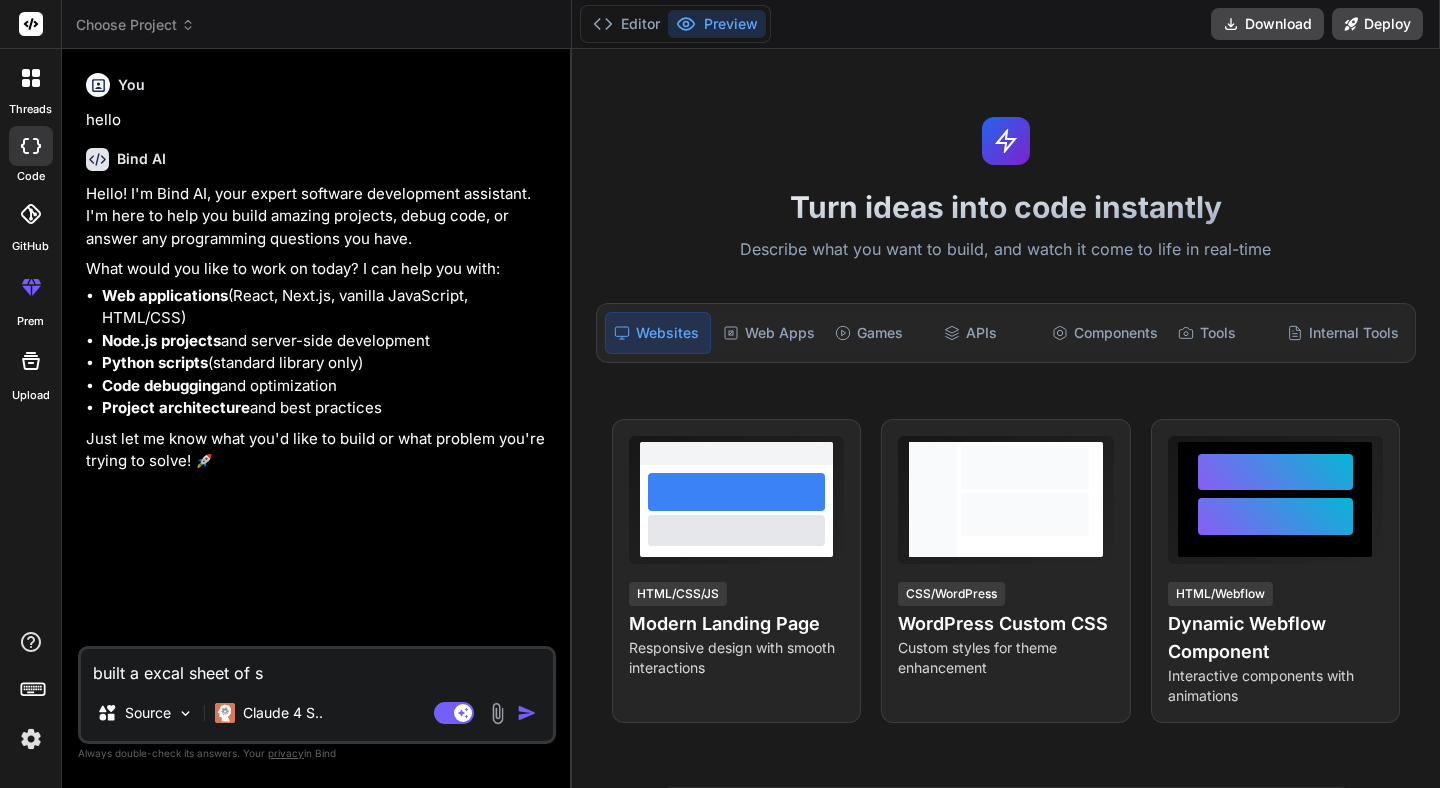 type on "built a excal sheet of" 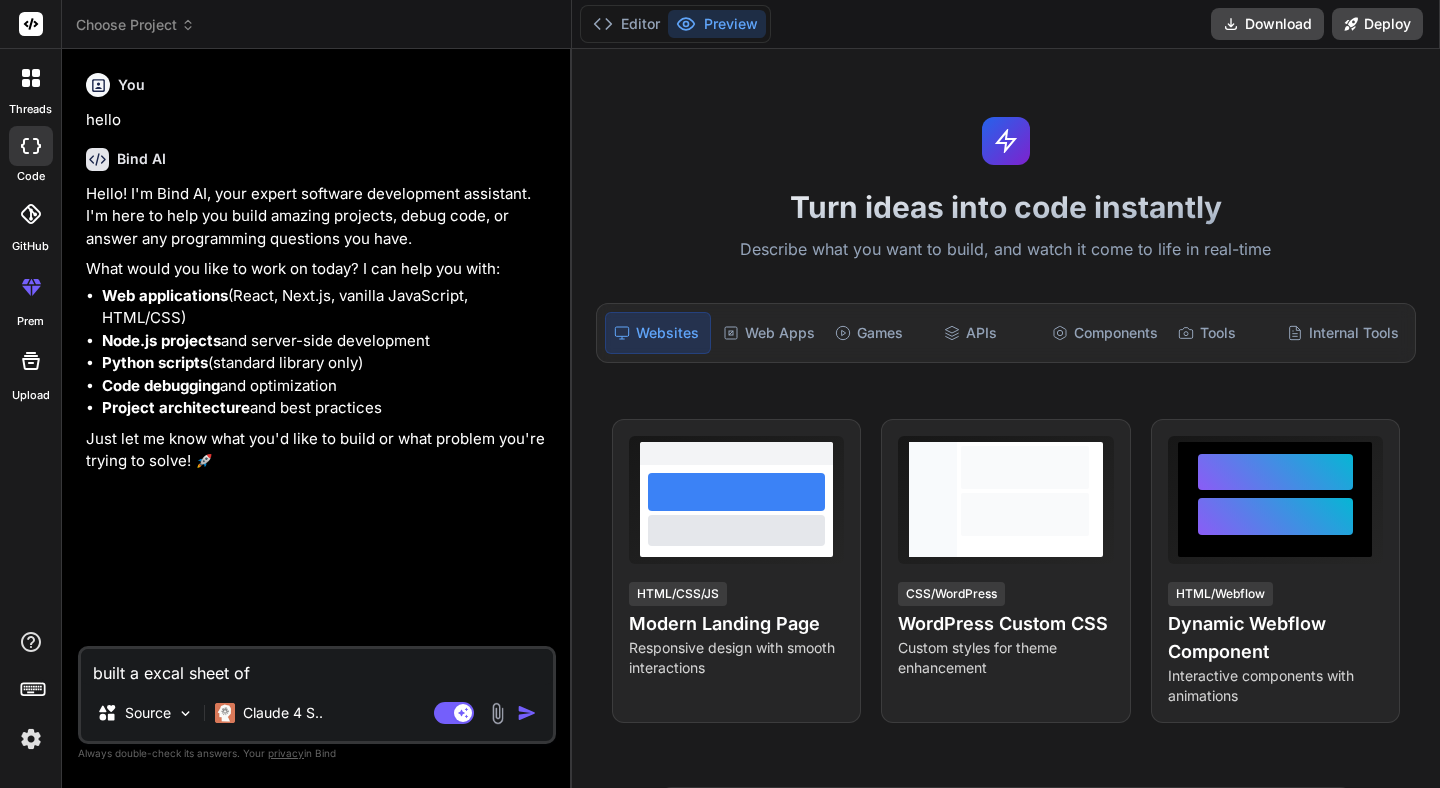 type on "built a excal sheet of a" 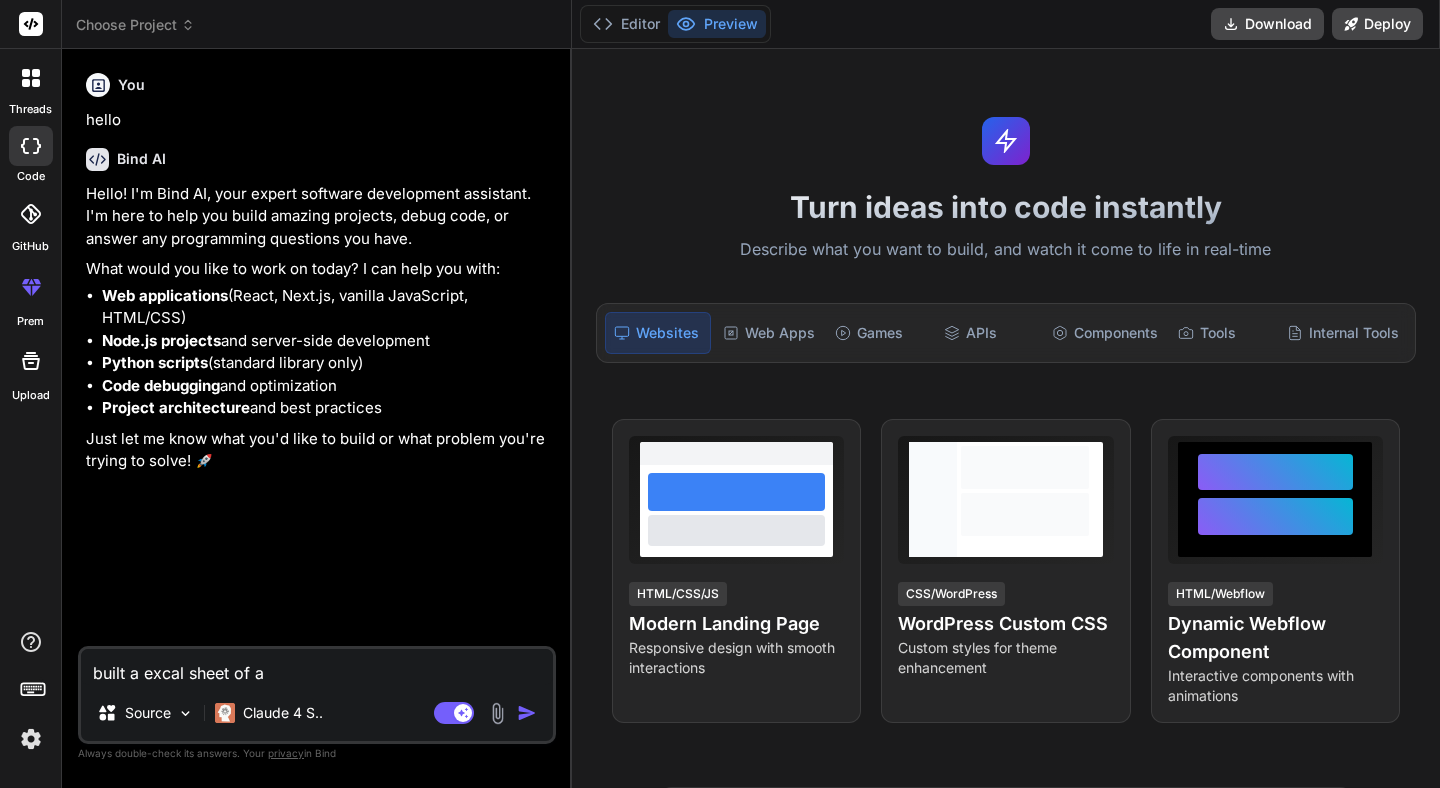 type on "built a excal sheet of at" 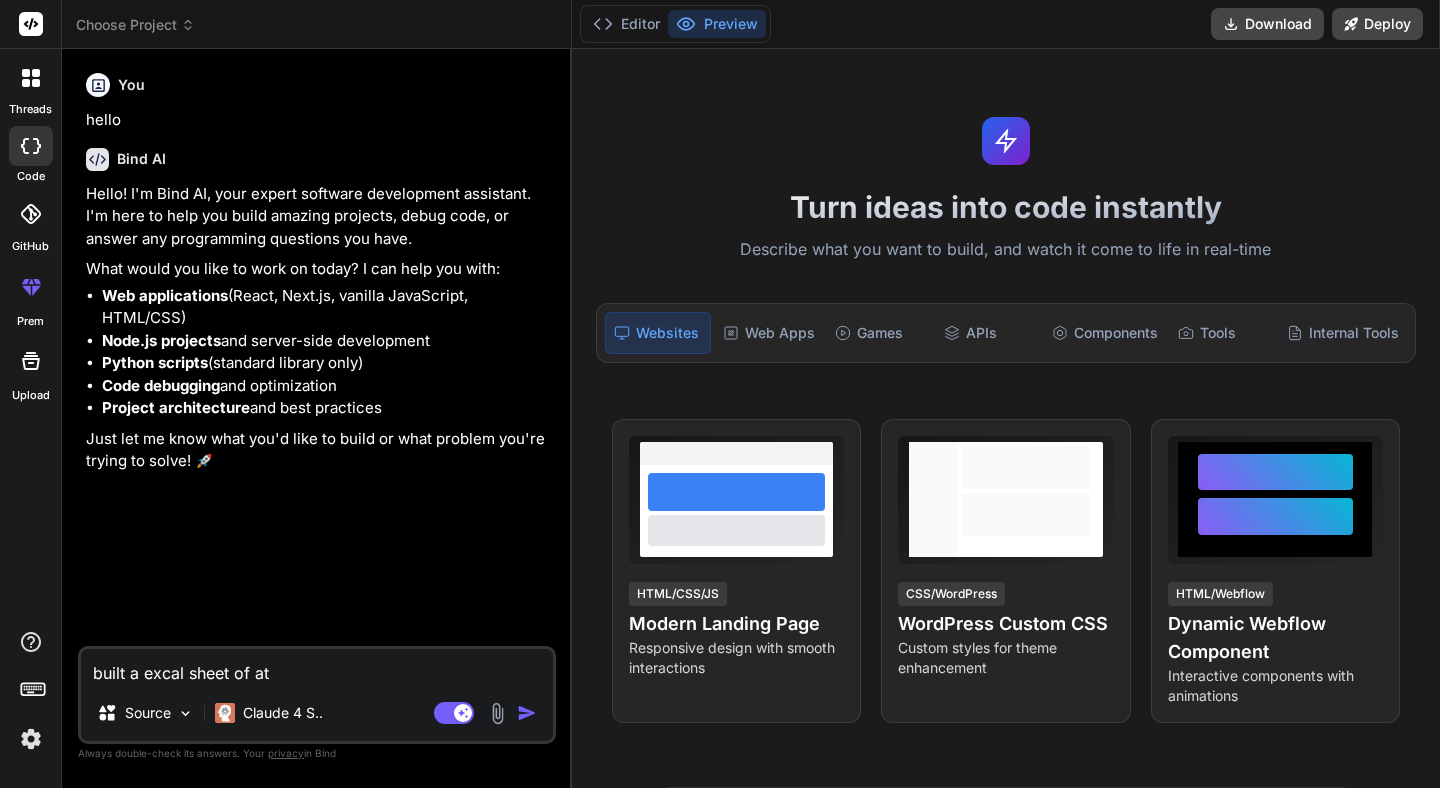 type on "built a excal sheet of att" 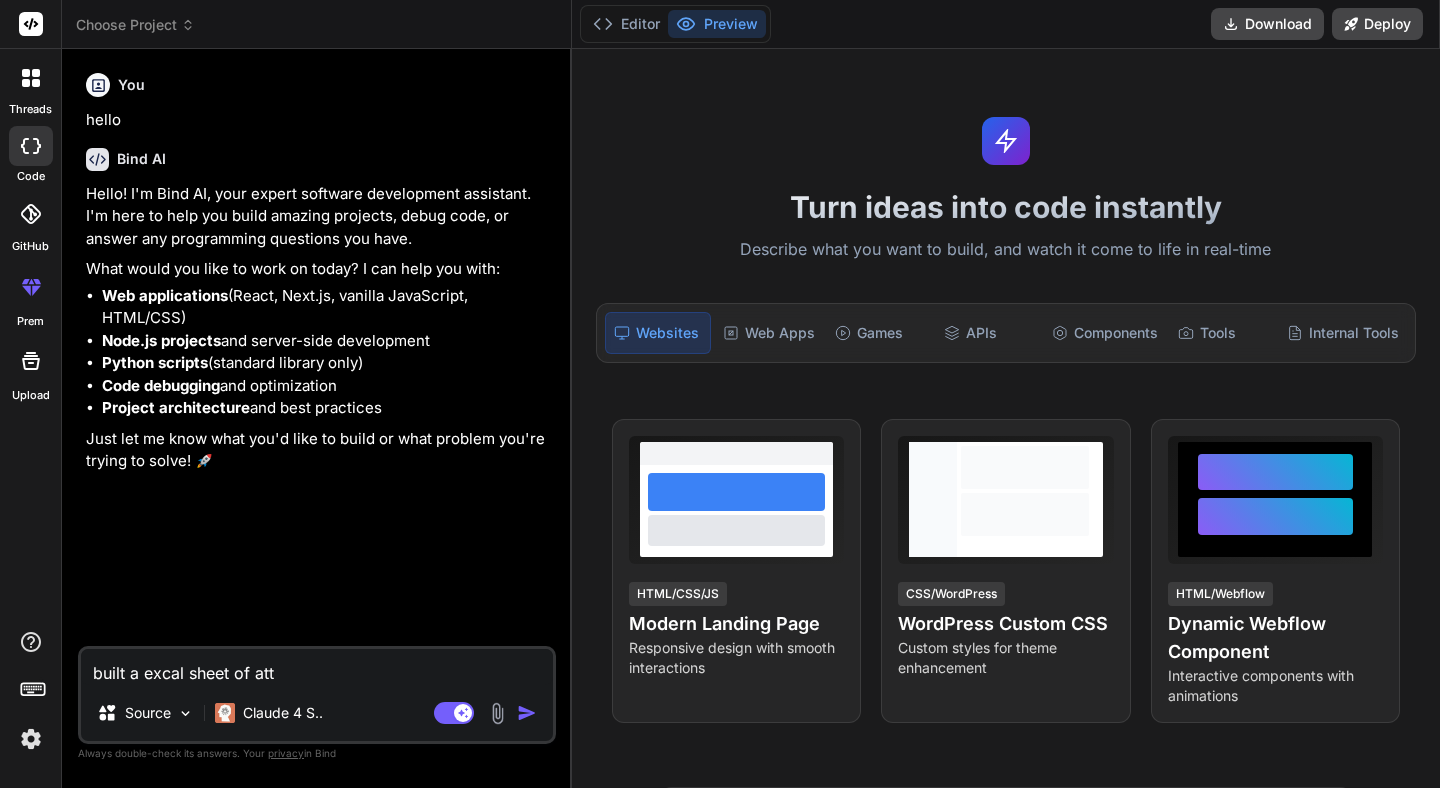 type on "built a excal sheet of atta" 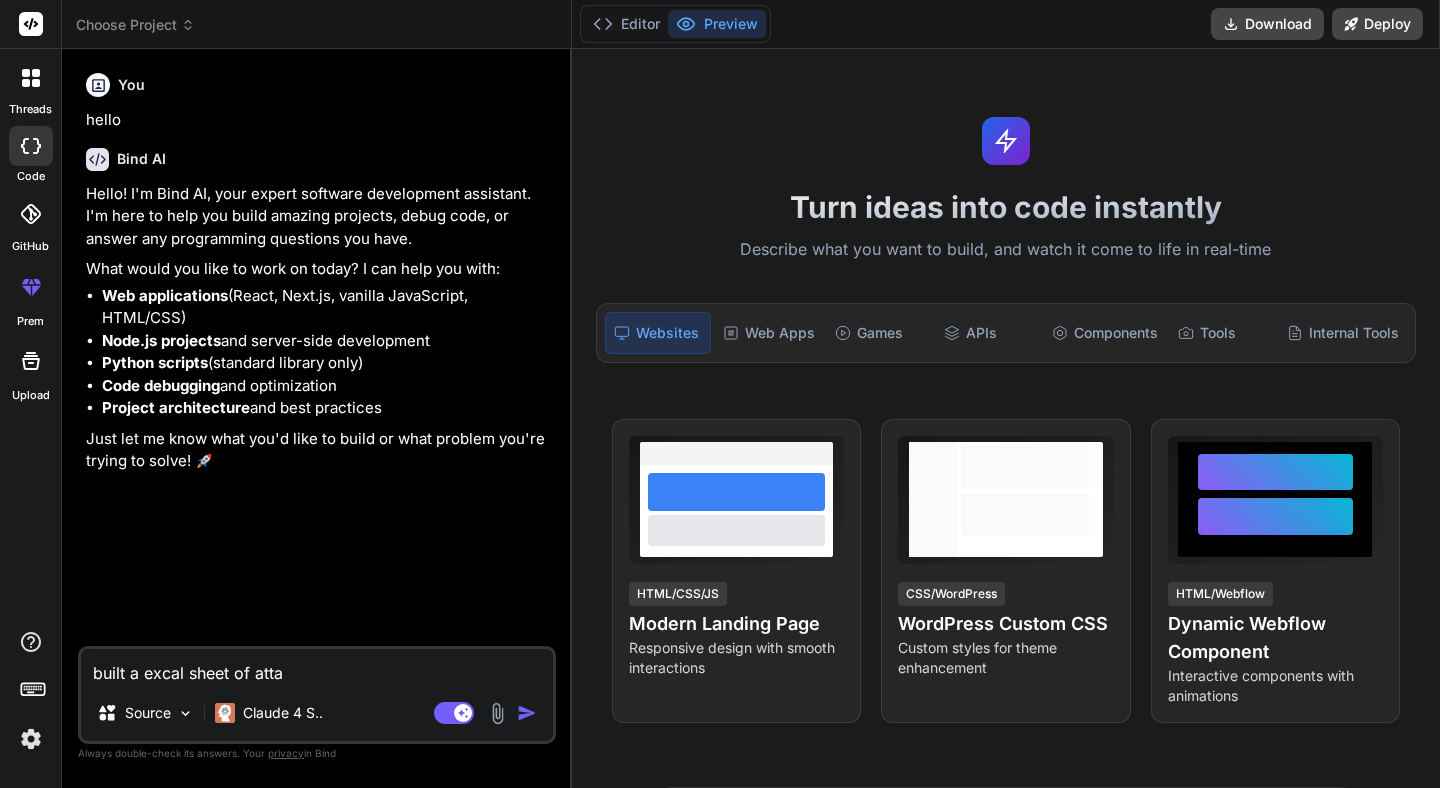 type on "built a excal sheet of attan" 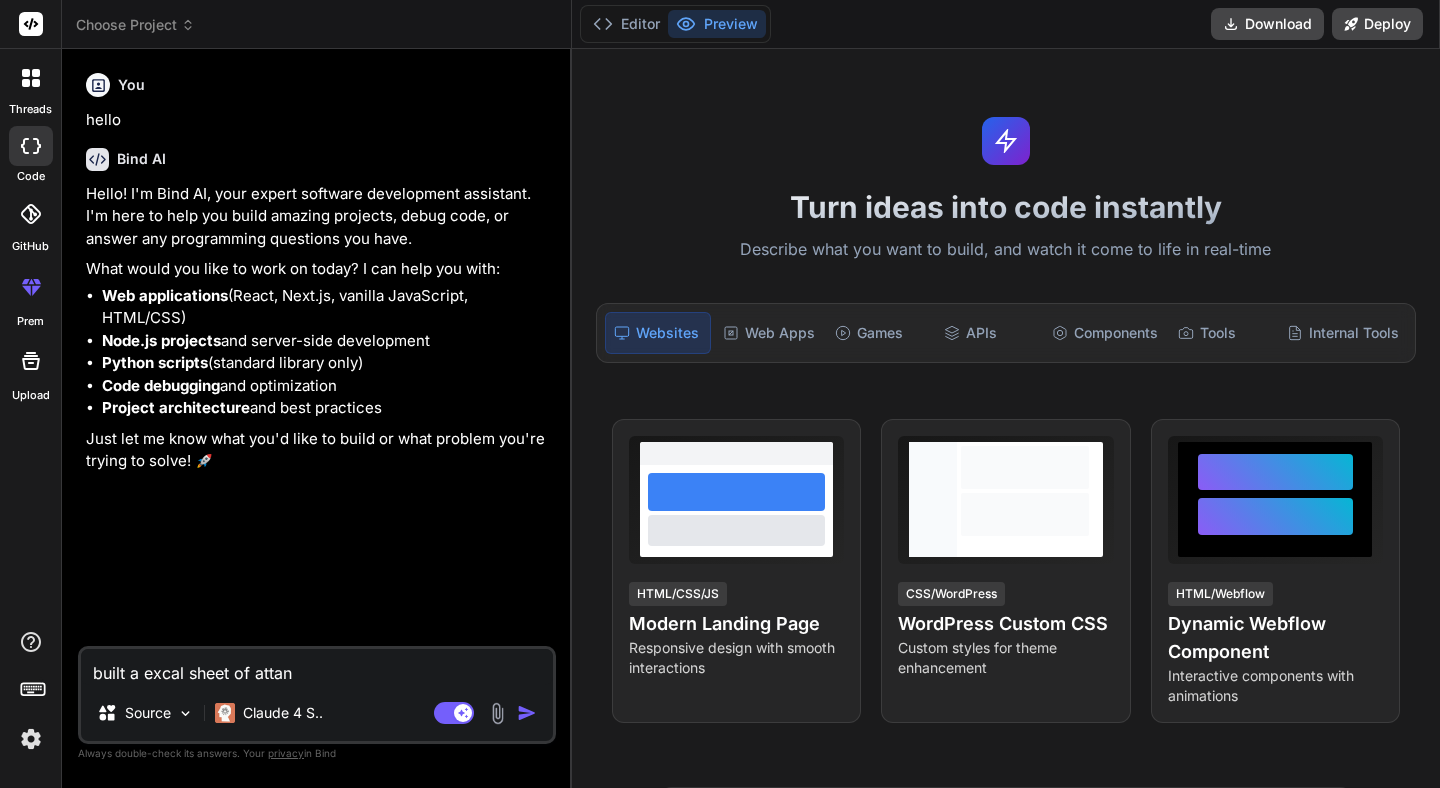 type on "built a excal sheet of attand" 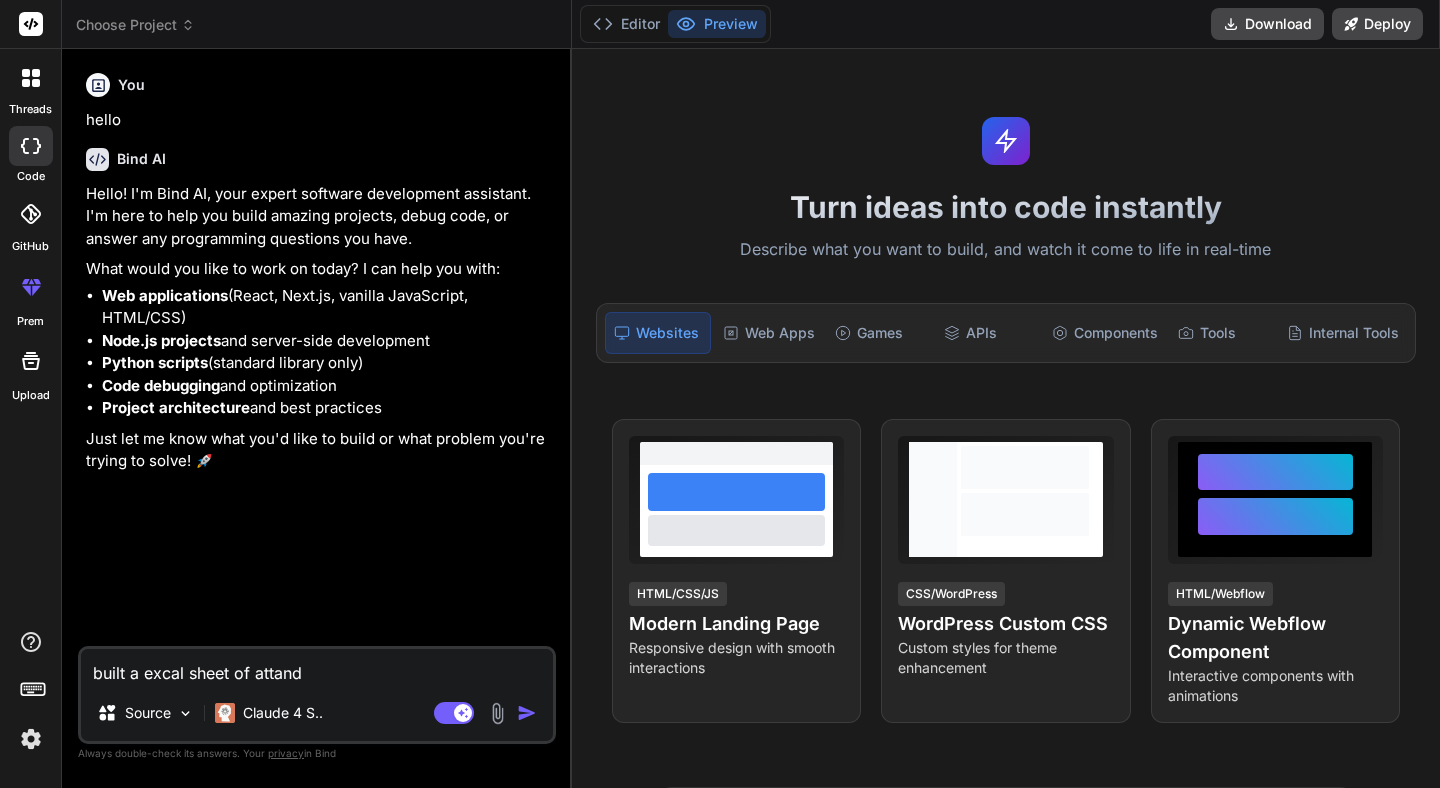 type on "built a excal sheet of attanda" 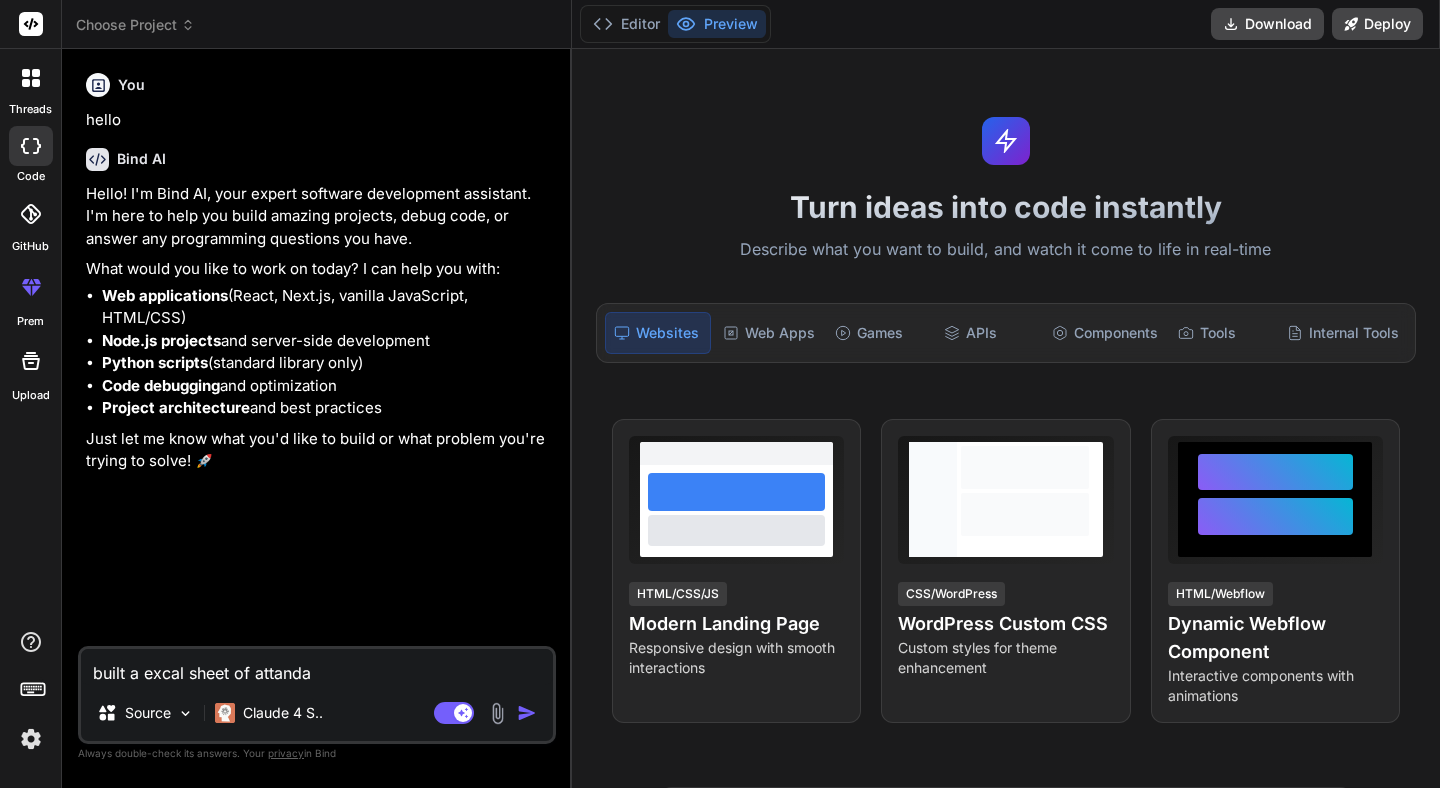 type on "built a excal sheet of attandan" 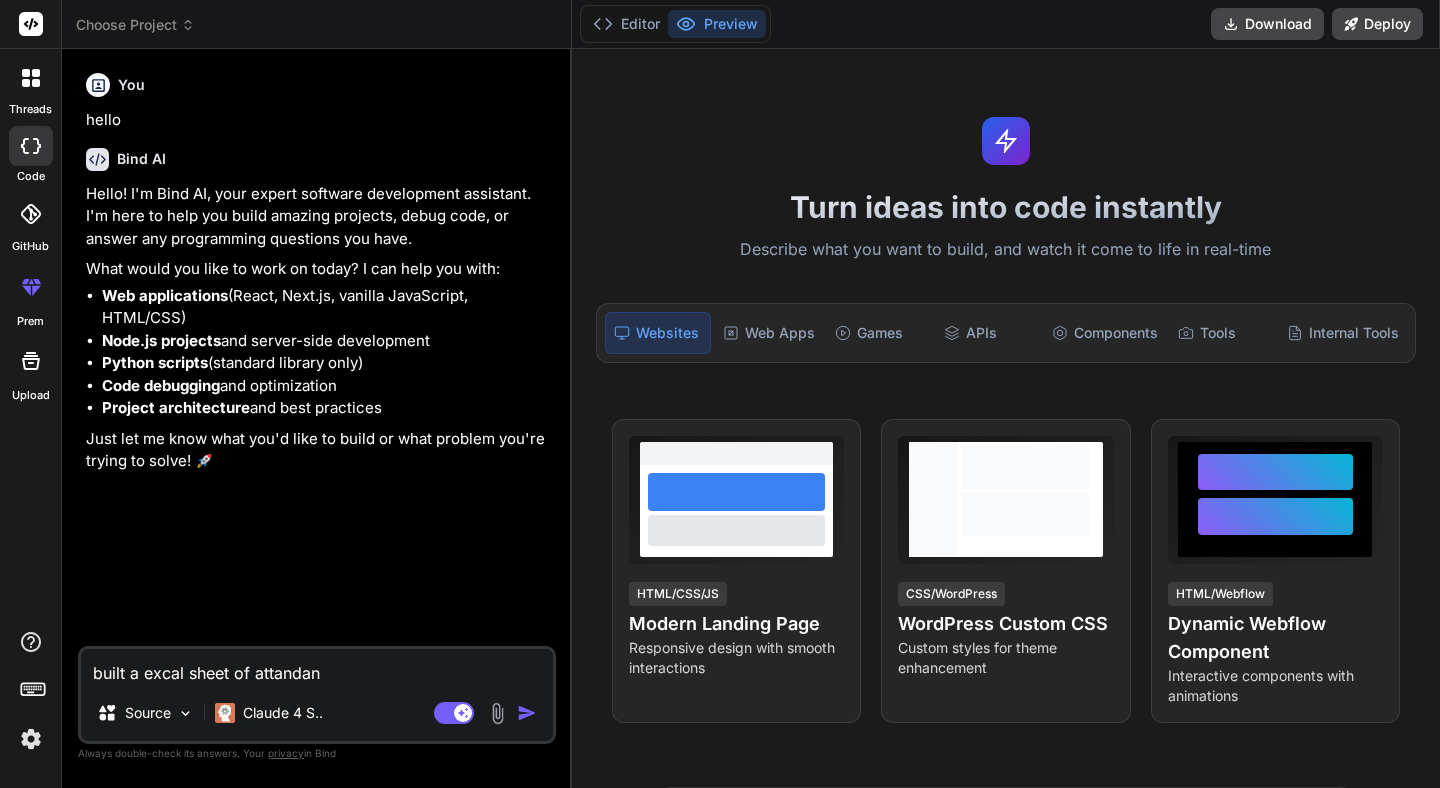 type on "built a excal sheet of attandanc" 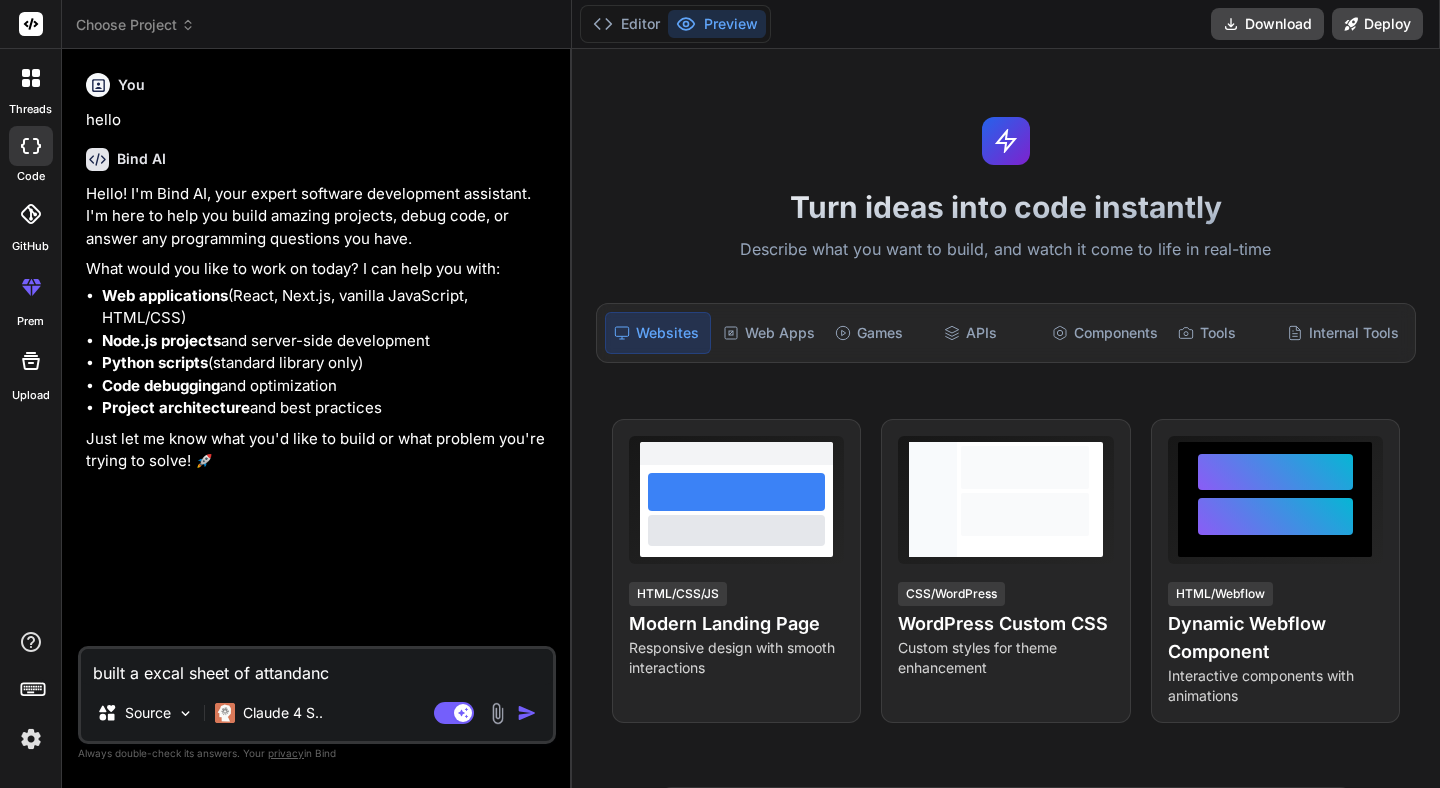 type on "built a excal sheet of attandance" 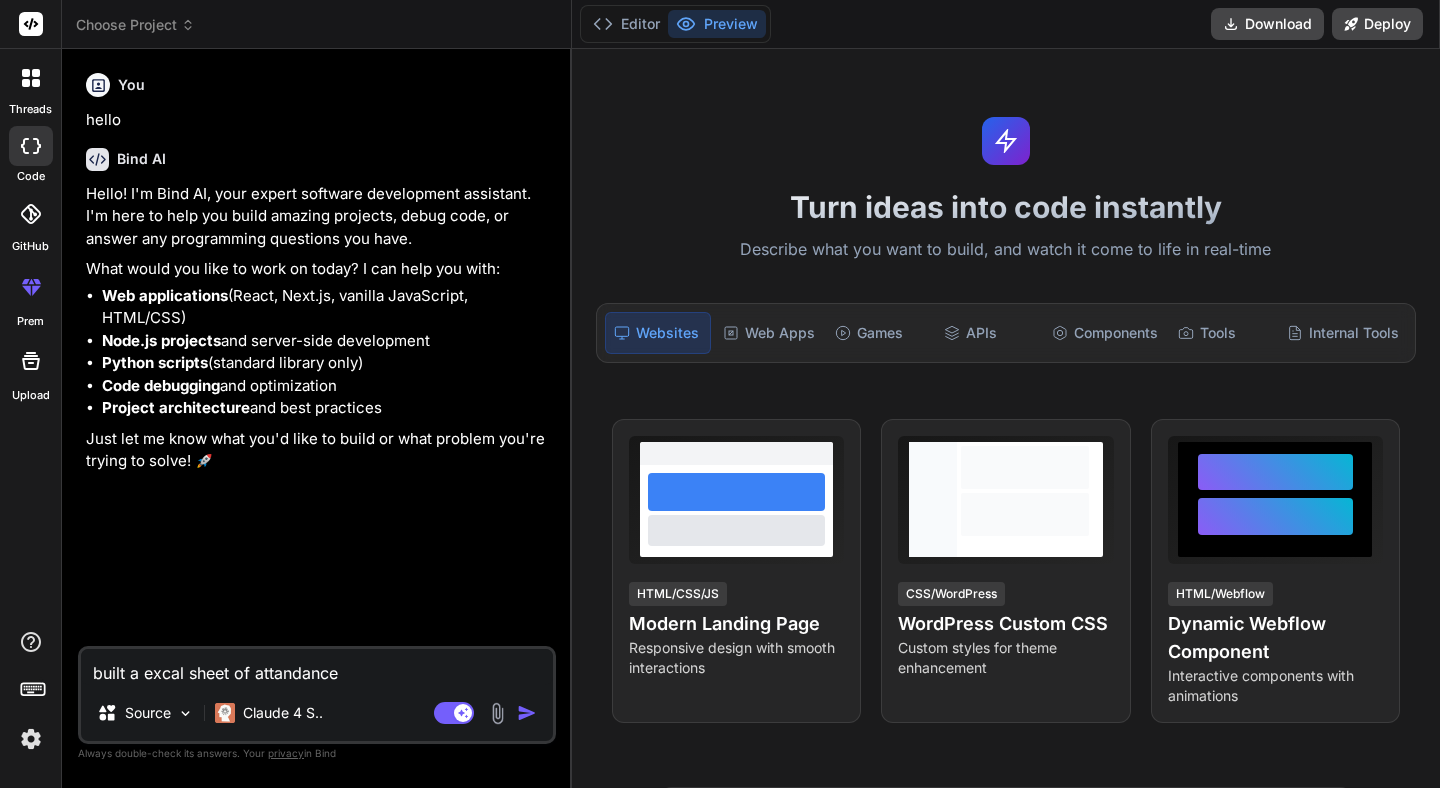 type on "built a excal sheet of attandance" 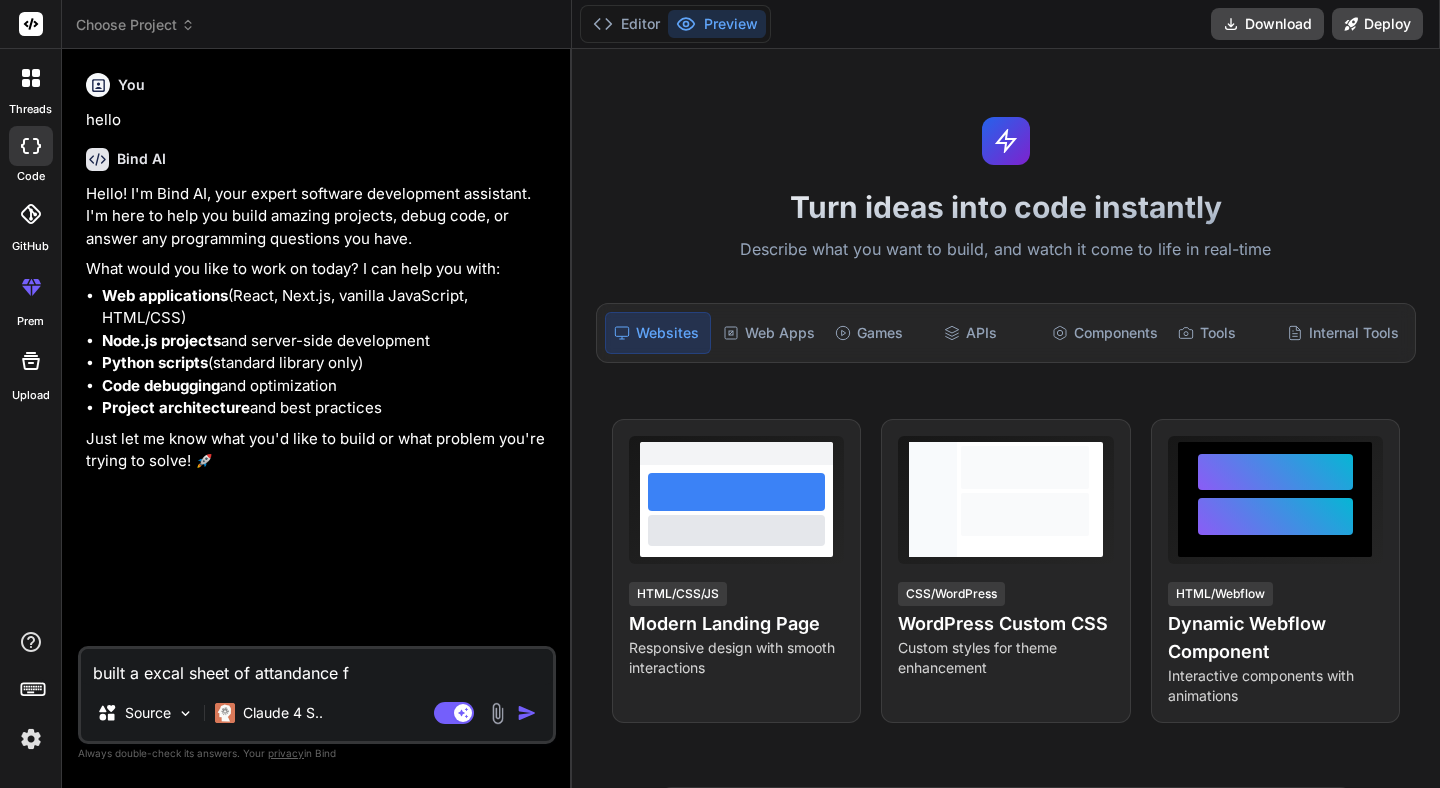 type on "built a excal sheet of attandance fo" 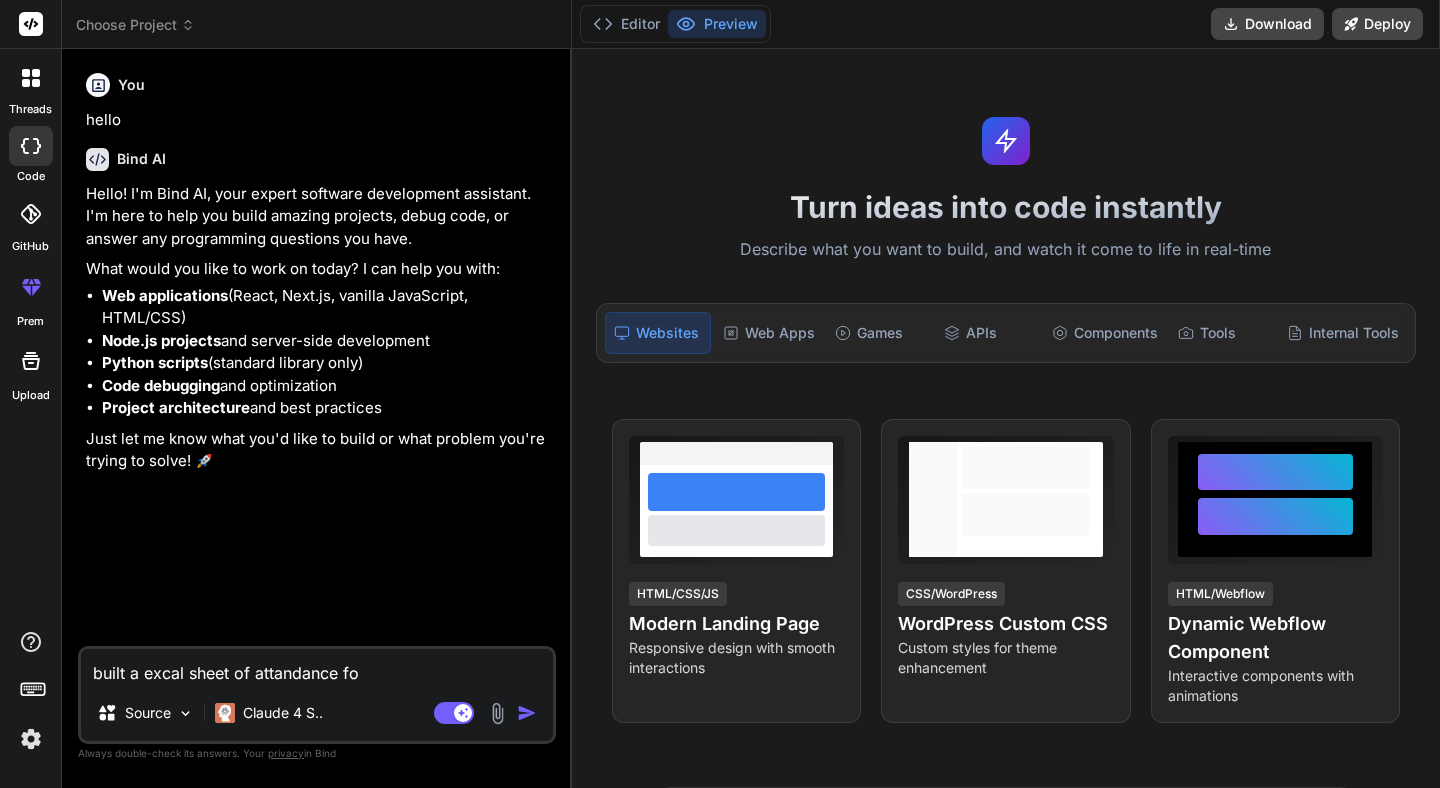 type on "built a excal sheet of attandance for" 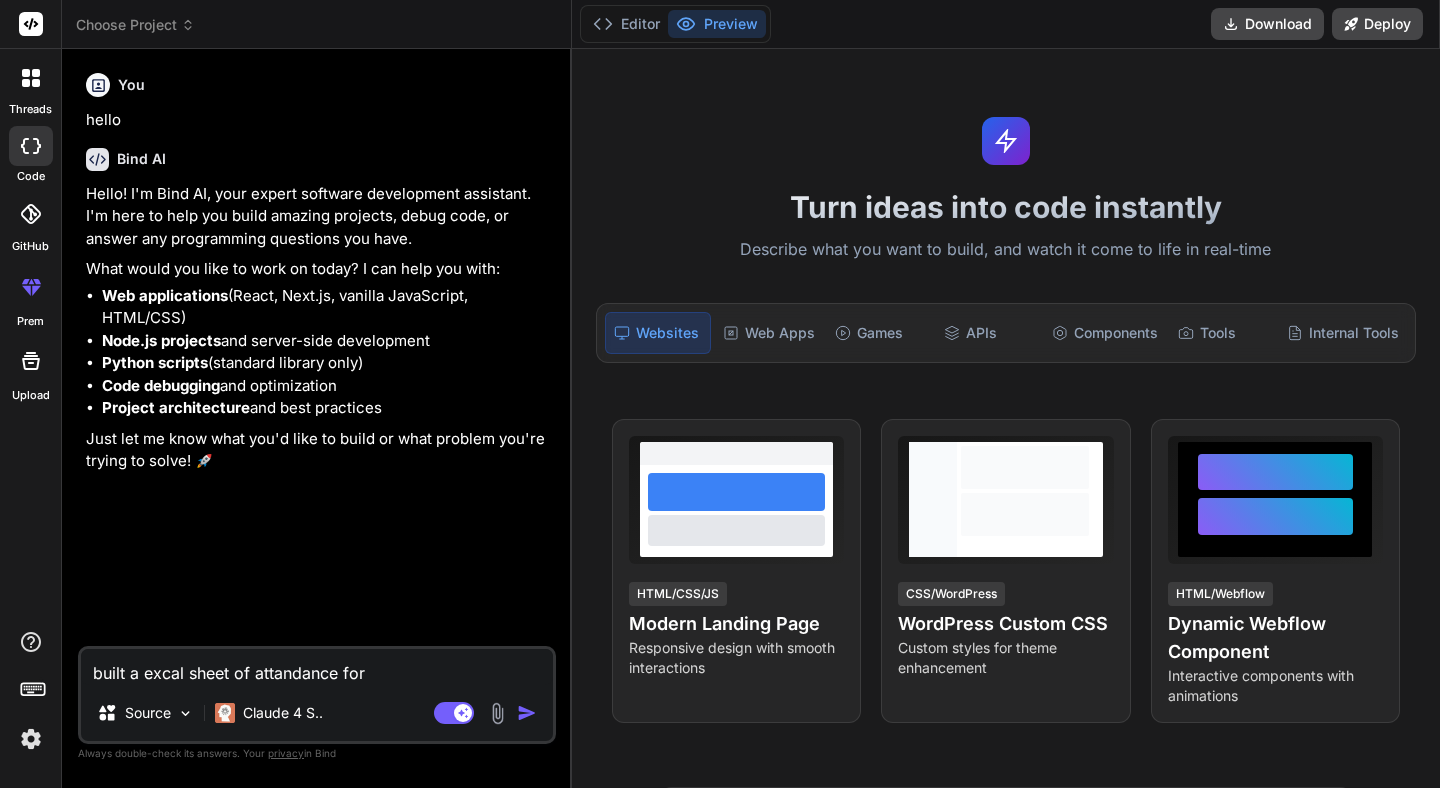 type on "built a excal sheet of attandance for" 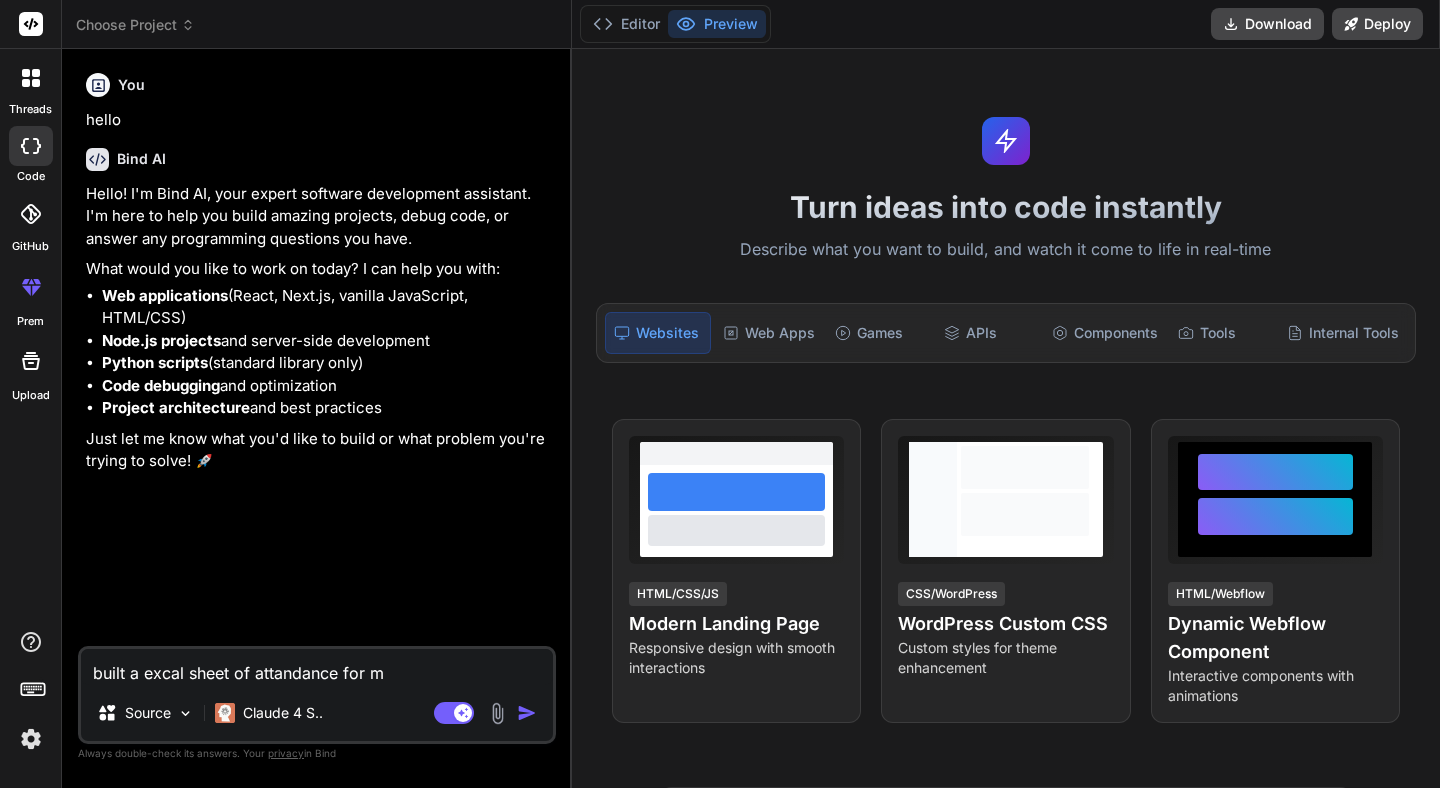 type on "built a excal sheet of attandance for me" 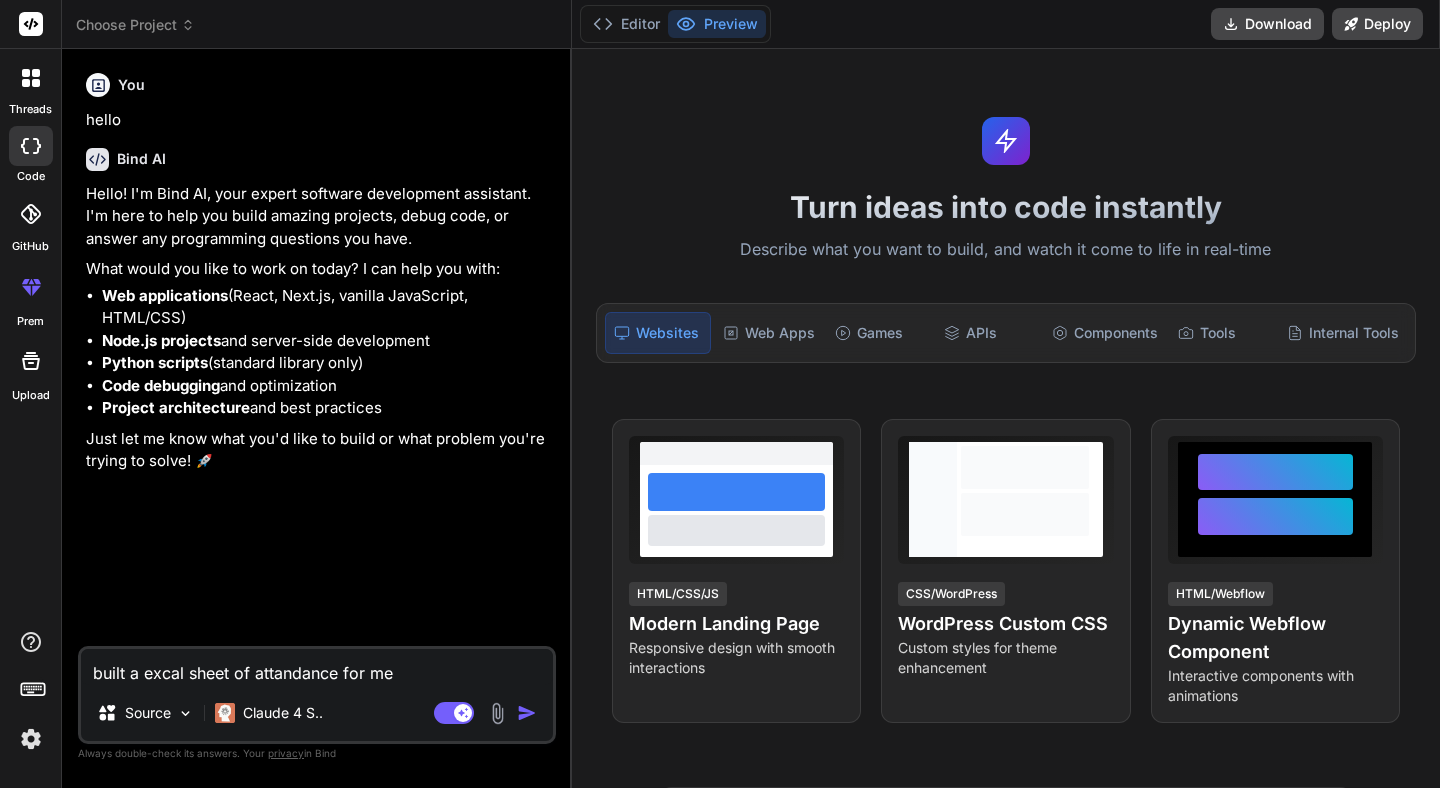 type on "built a excal sheet of attandance for me" 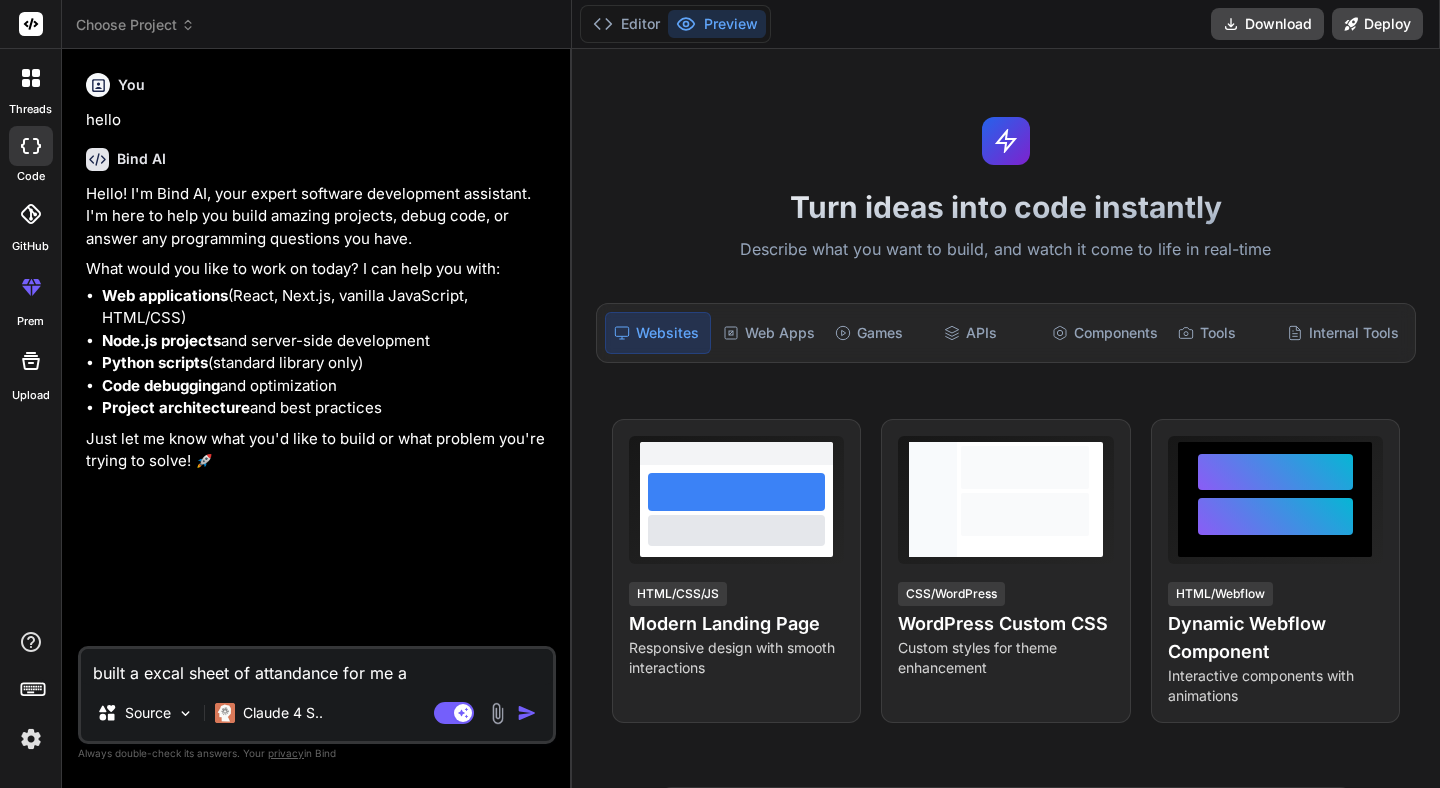 type on "built a excal sheet of attandance for me an" 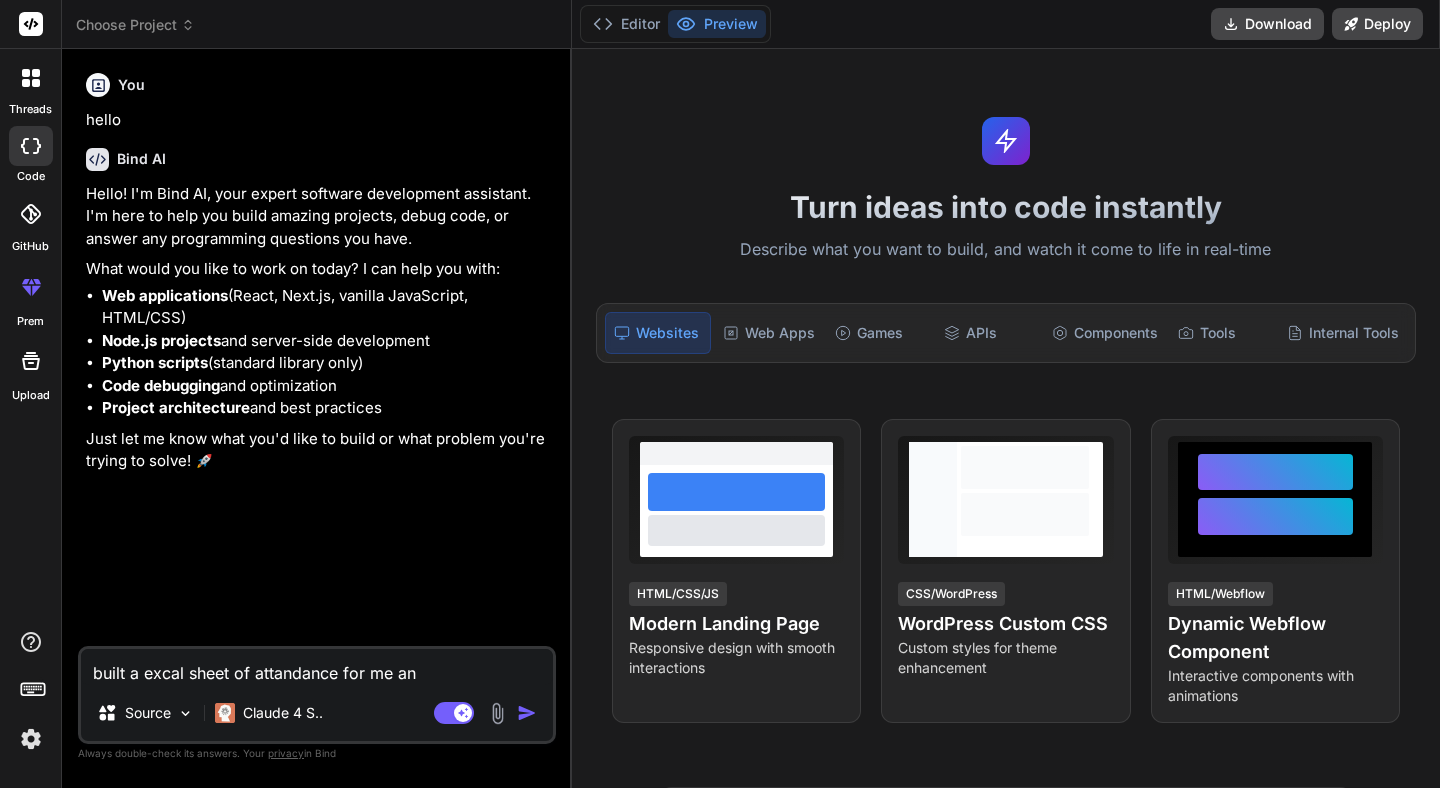 type on "built a excal sheet of attandance for me and" 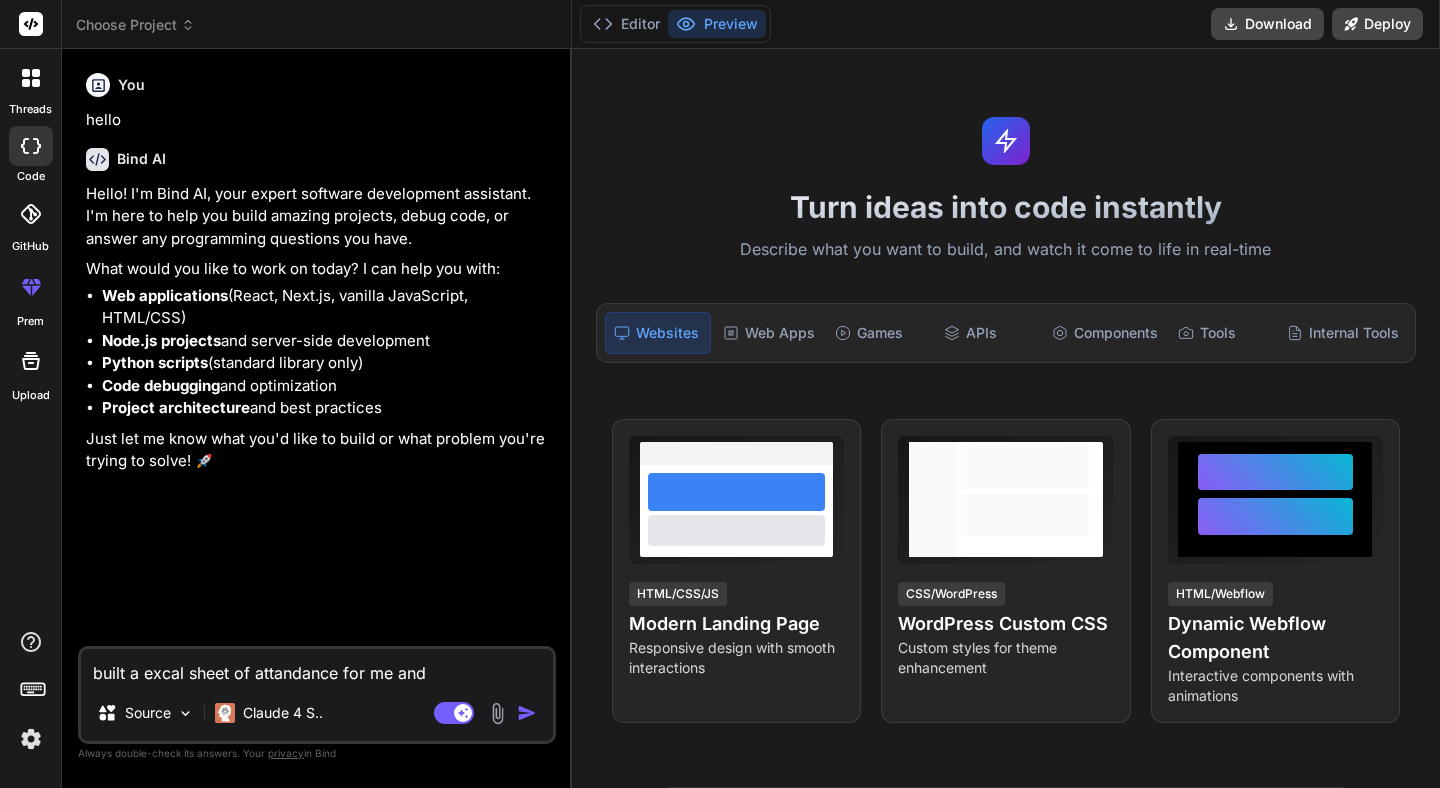 type on "built a excal sheet of attandance for me and" 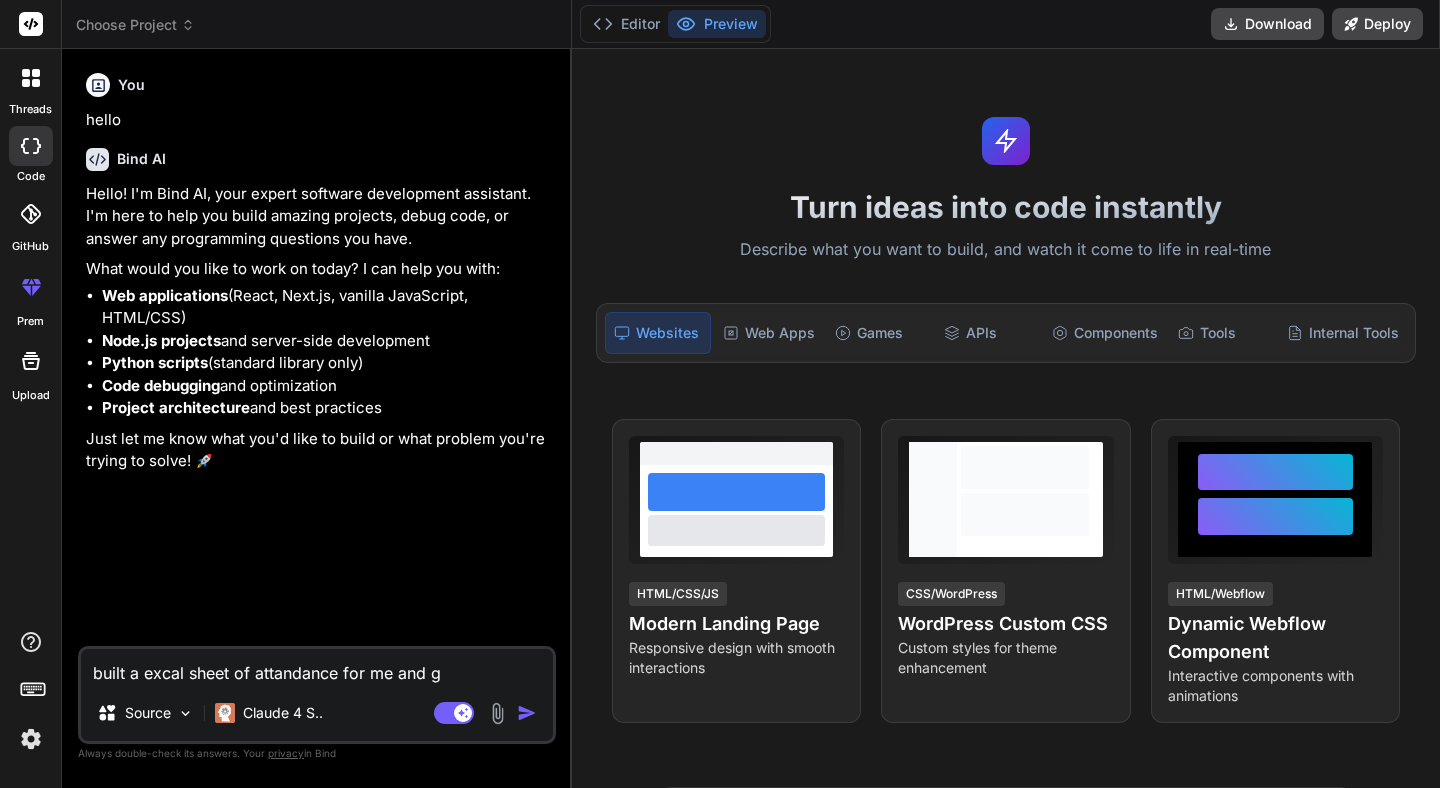 type on "built a excal sheet of attandance for me and gi" 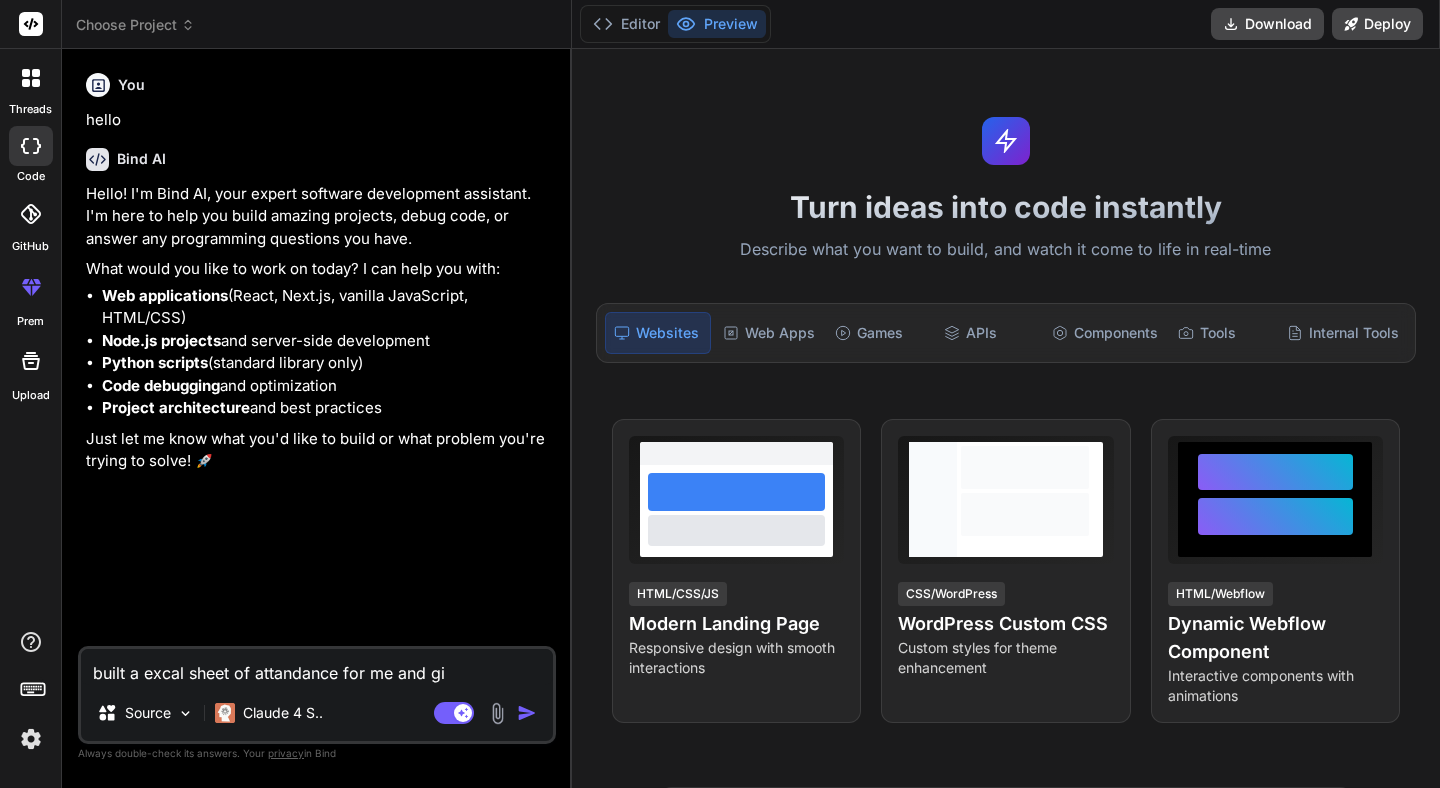 type on "built a excal sheet of attandance for me and giv" 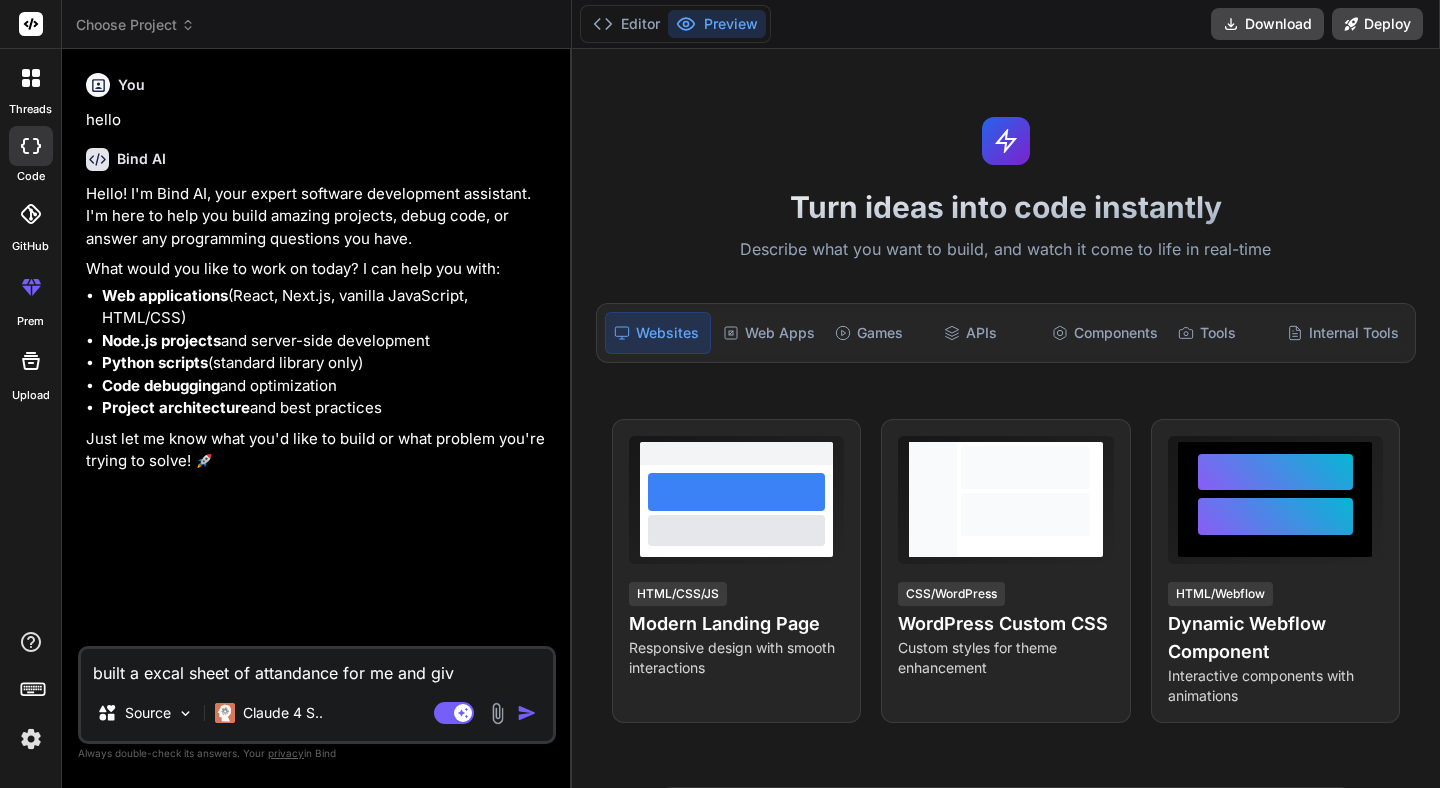 type on "built a excal sheet of attandance for me and give" 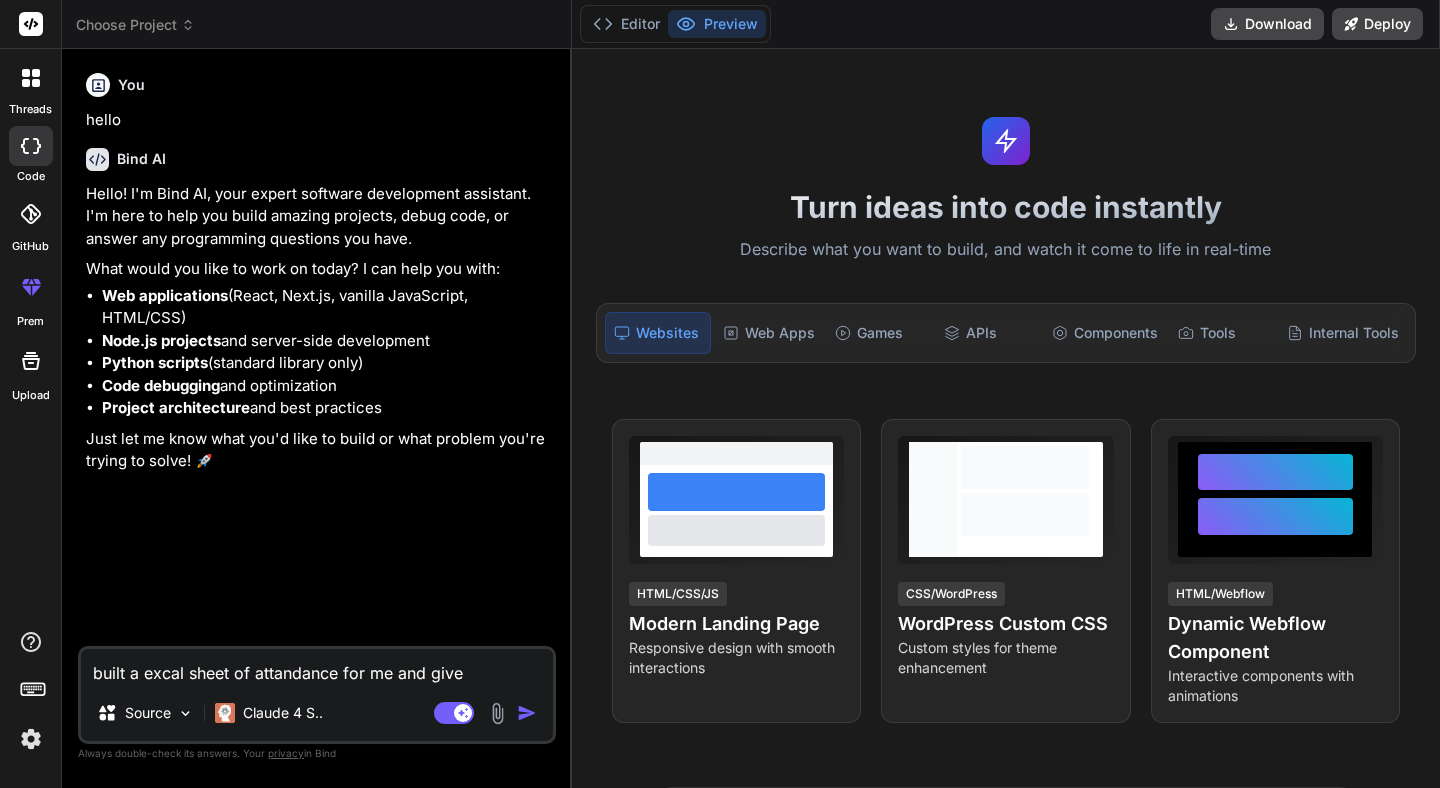 type on "built a excal sheet of attandance for me and give" 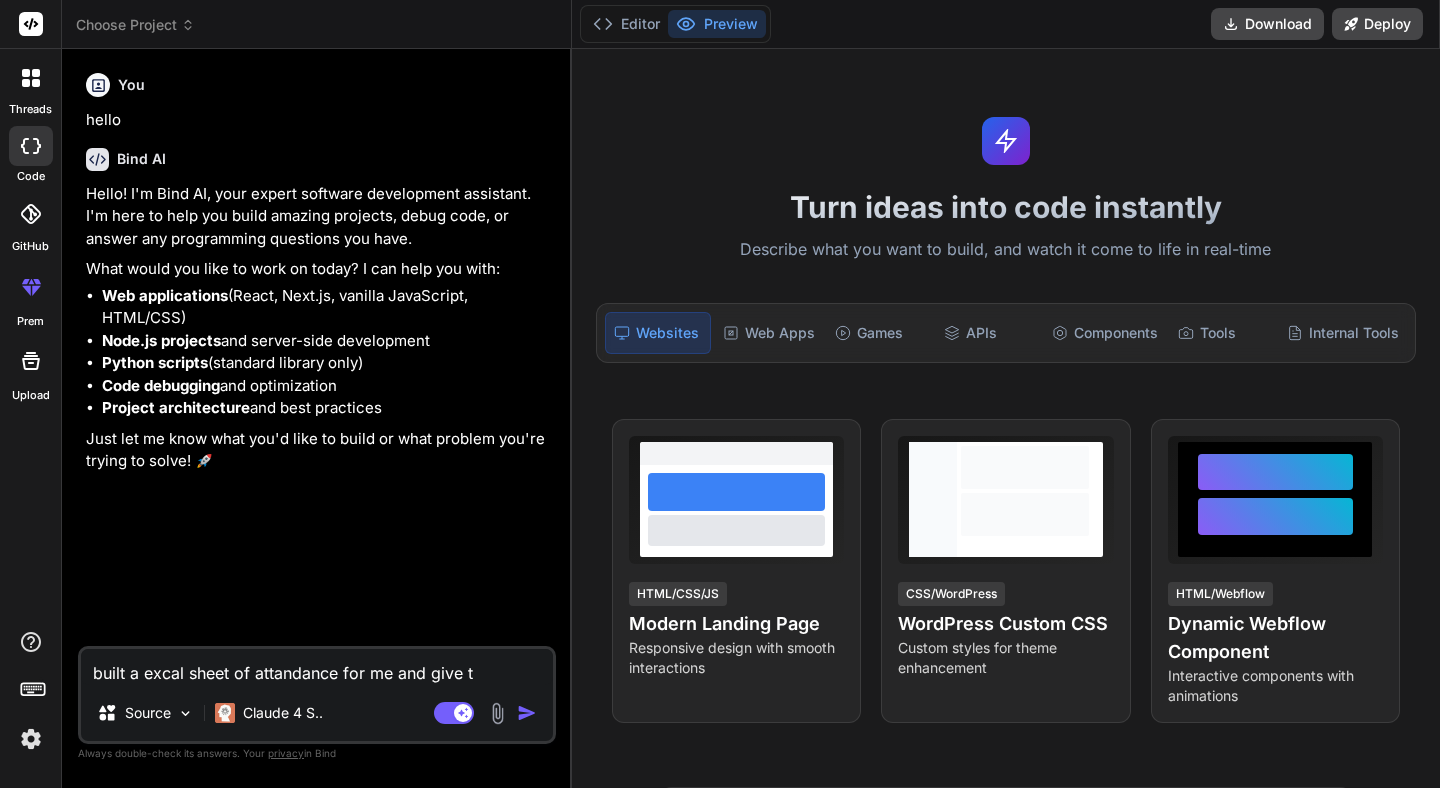 type on "built a excal sheet of attandance for me and give th" 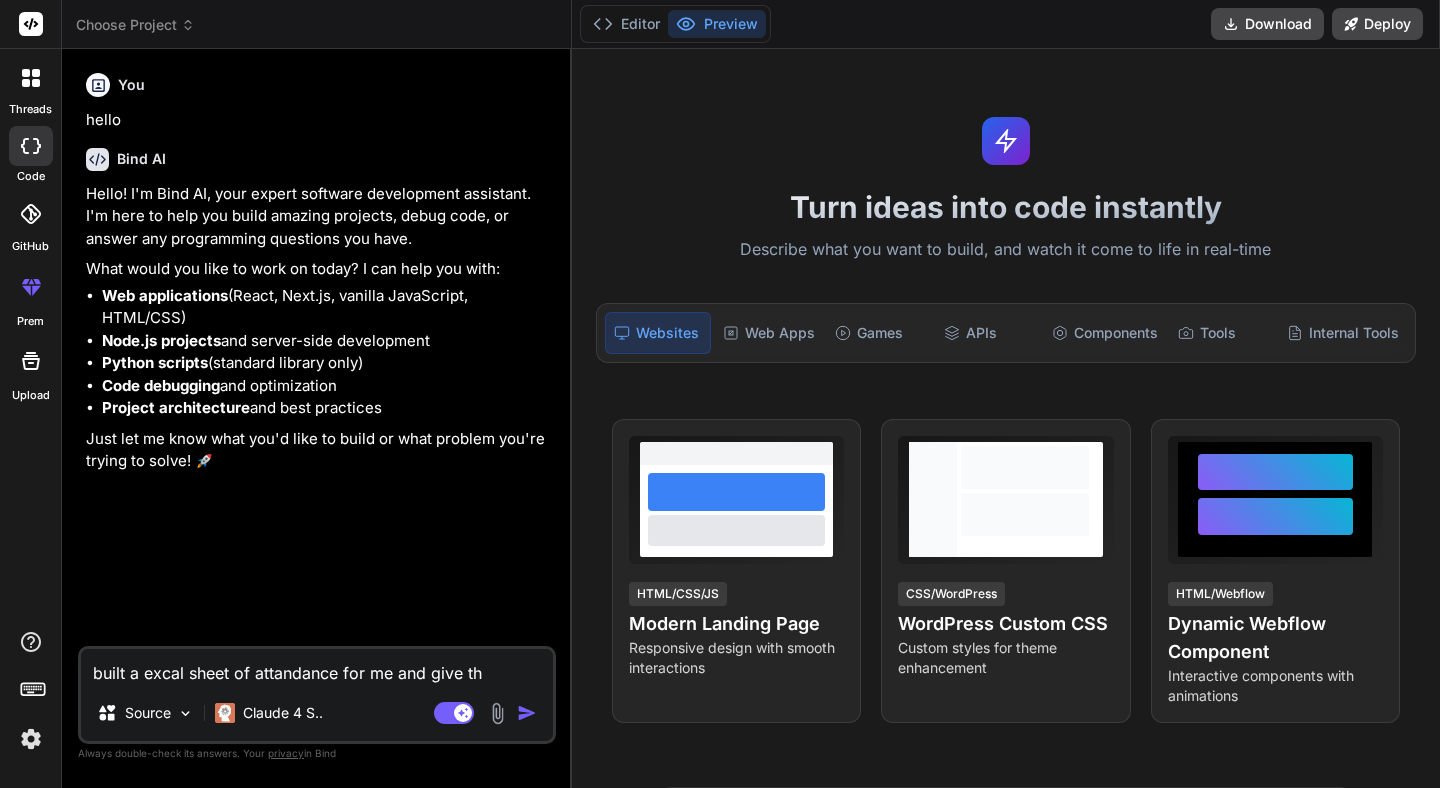 type on "built a excal sheet of attandance for me and give the" 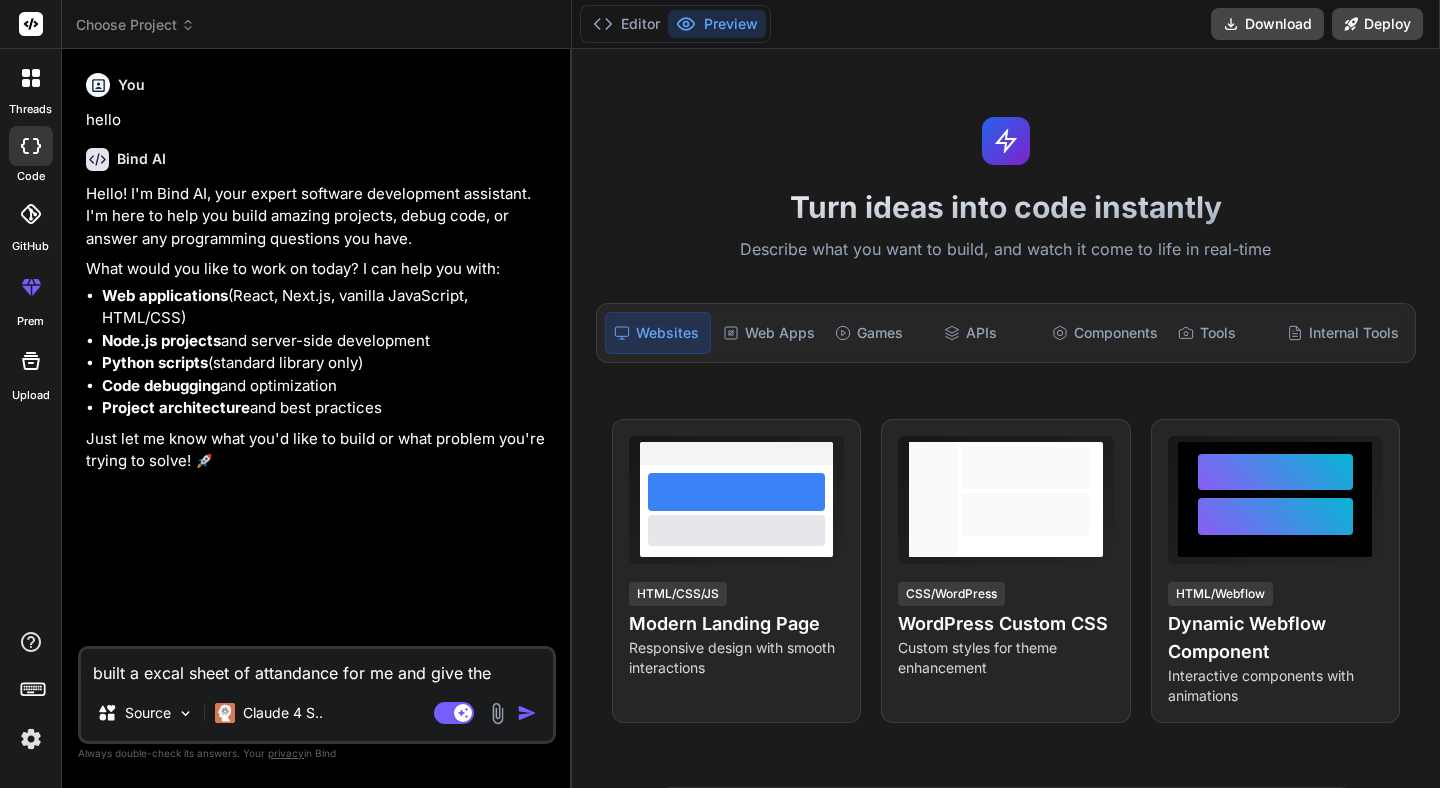 type on "built a excal sheet of attandance for me and give the" 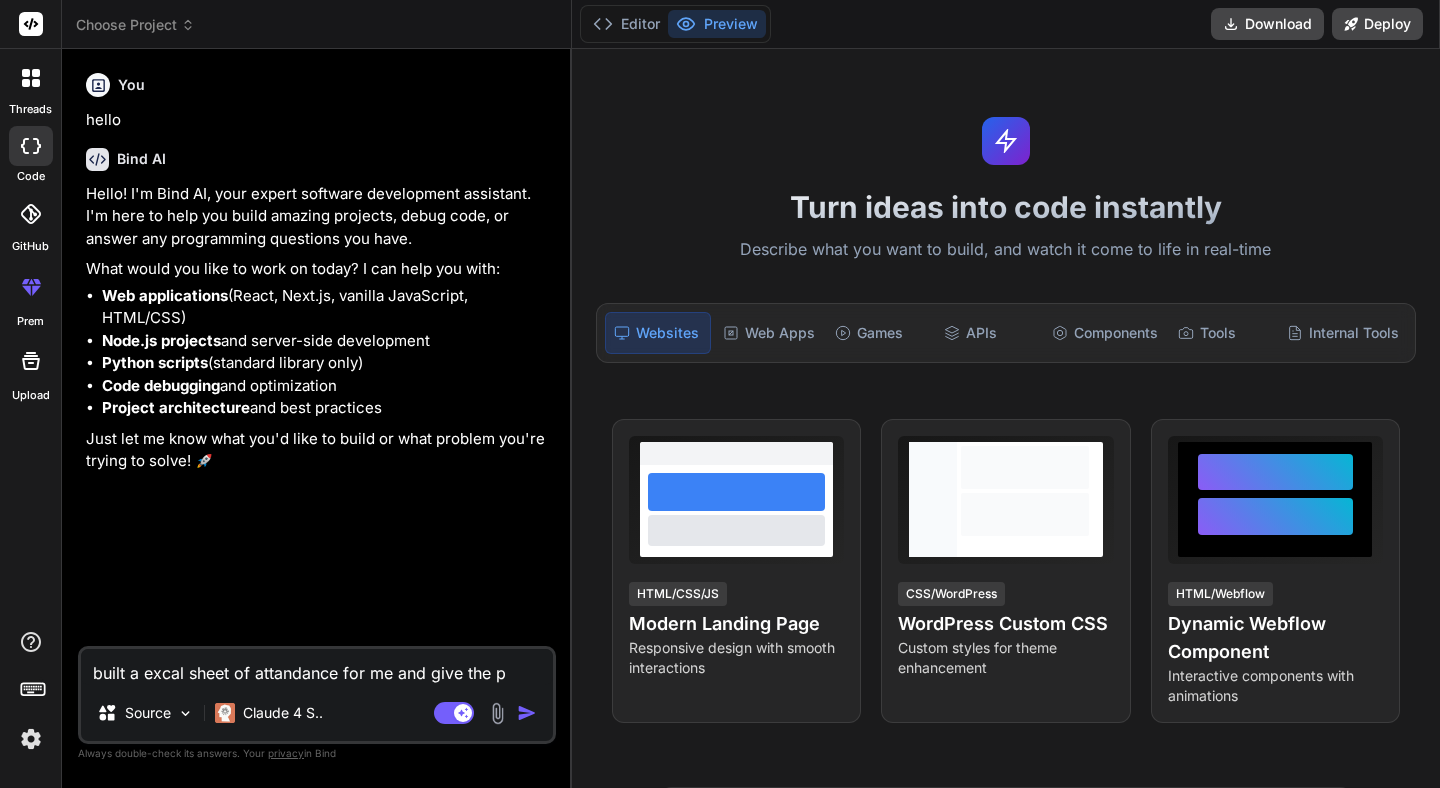 type on "built a excal sheet of attandance for me and give the pe" 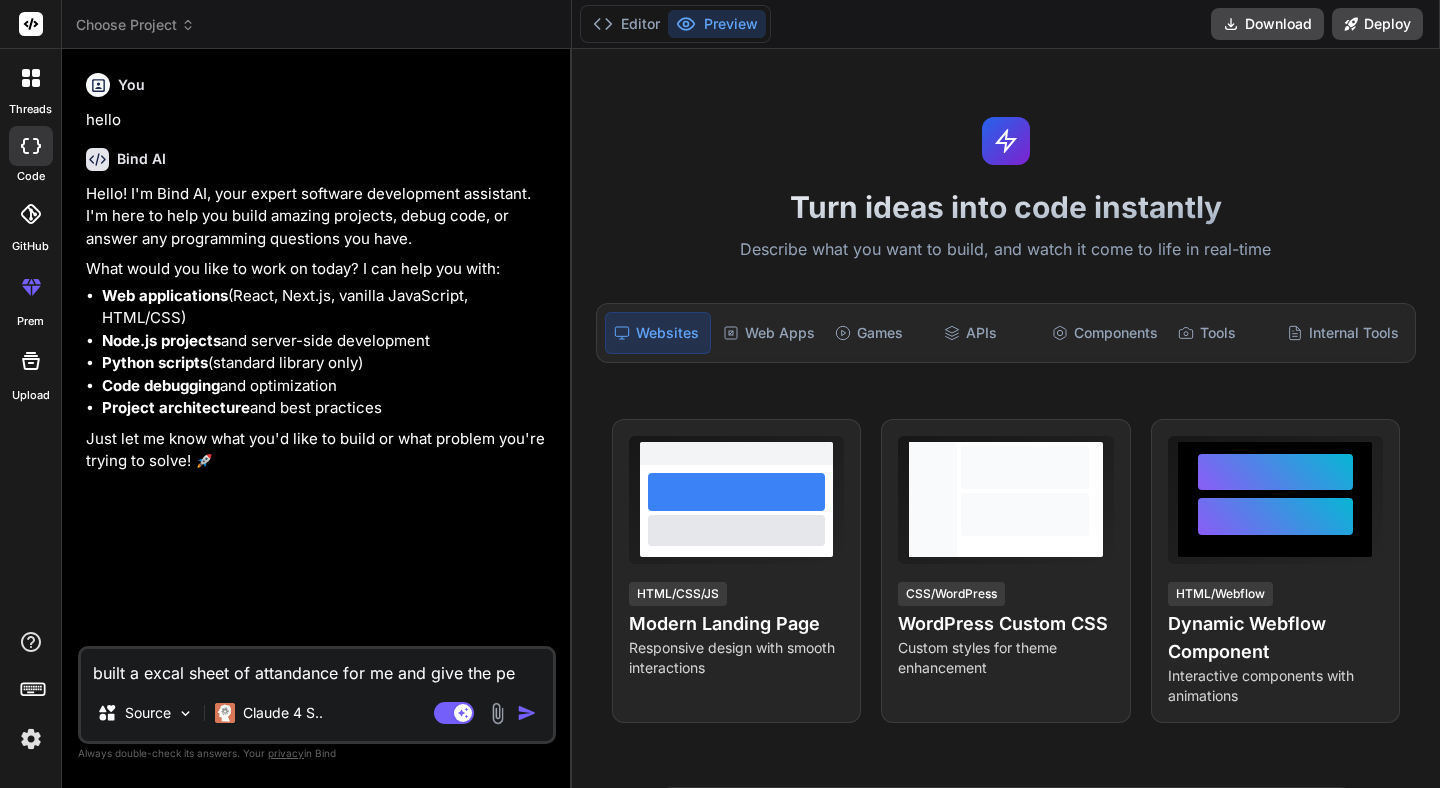 type on "built a excal sheet of attandance for me and give the per" 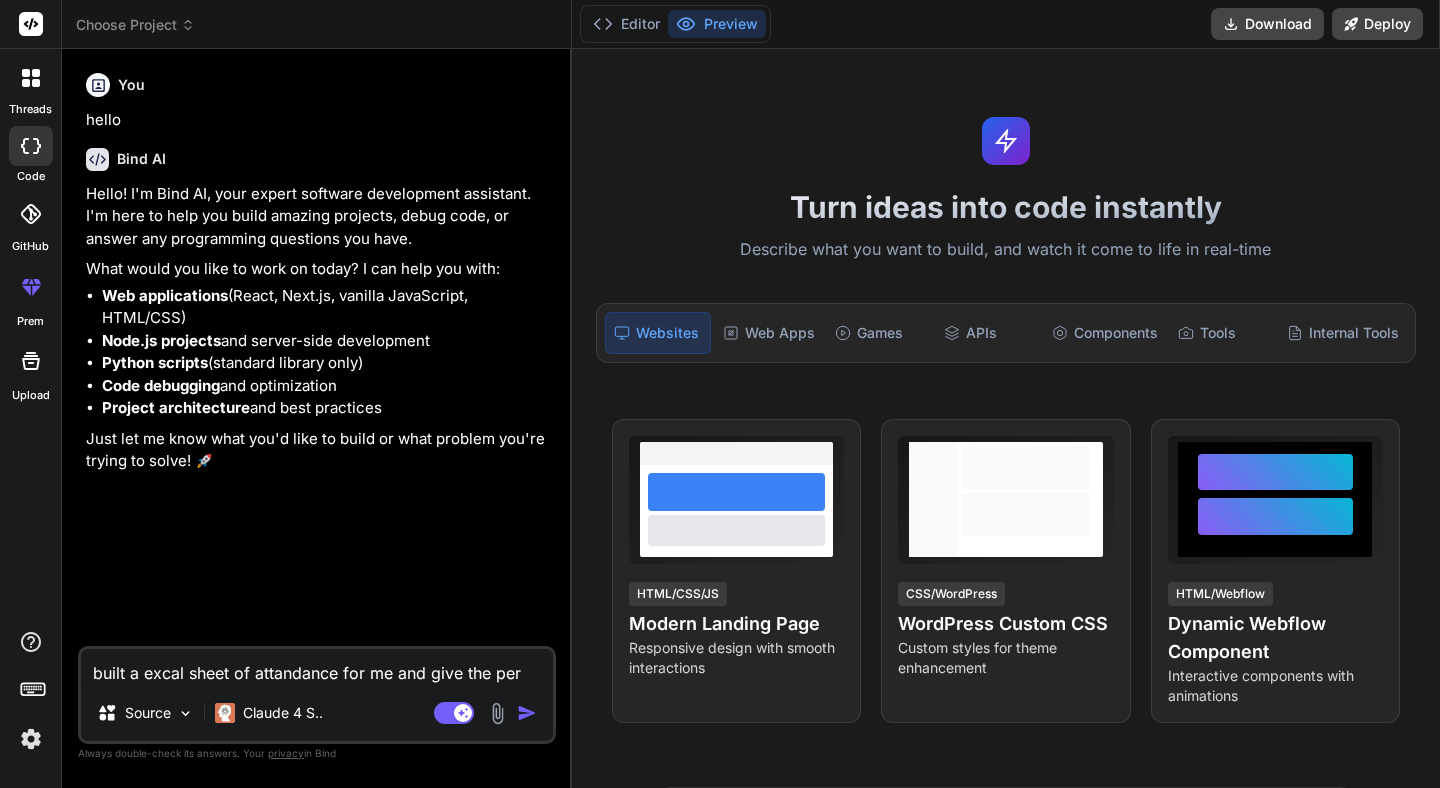 type on "built a excal sheet of attandance for me and give the pers" 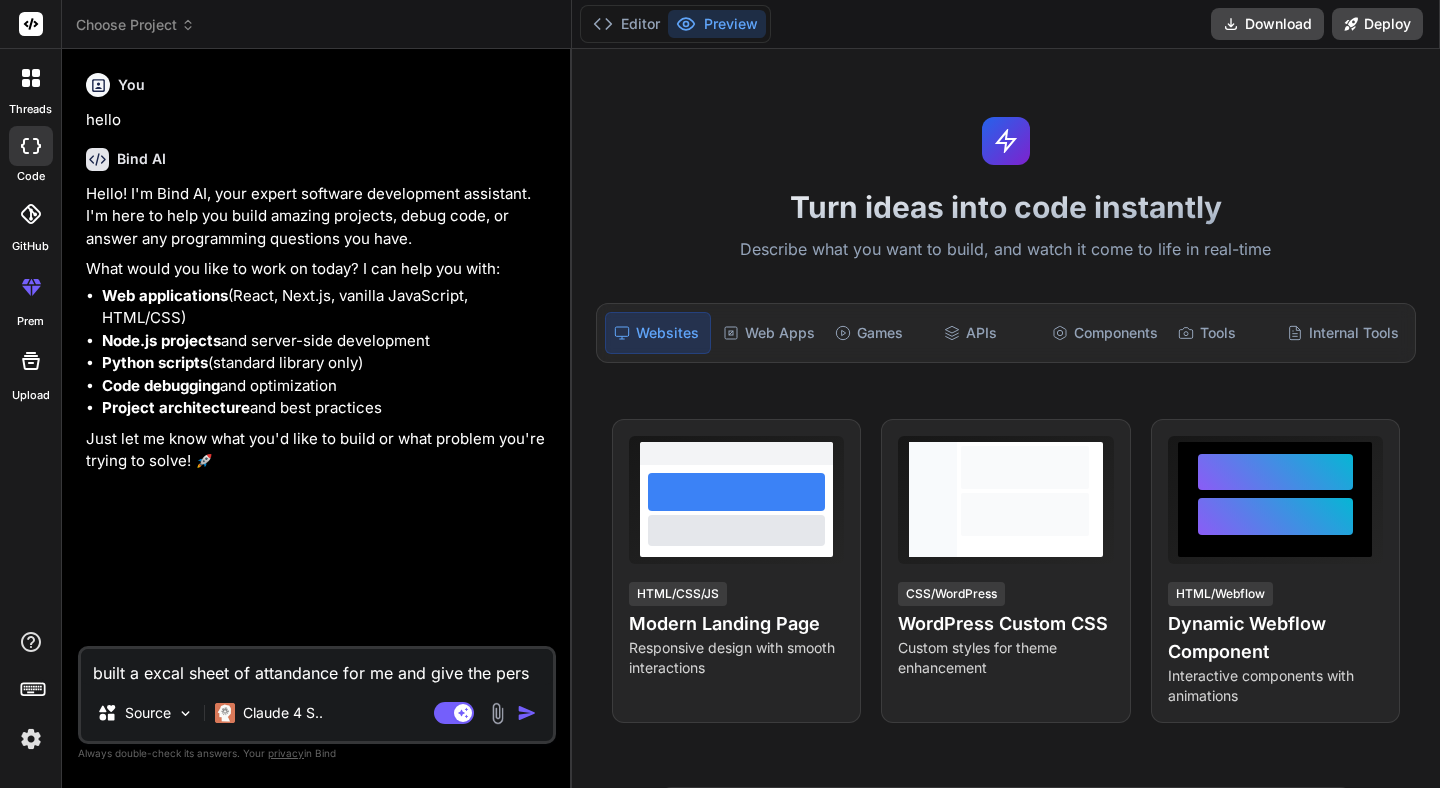 type on "built a excal sheet of attandance for me and give the perse" 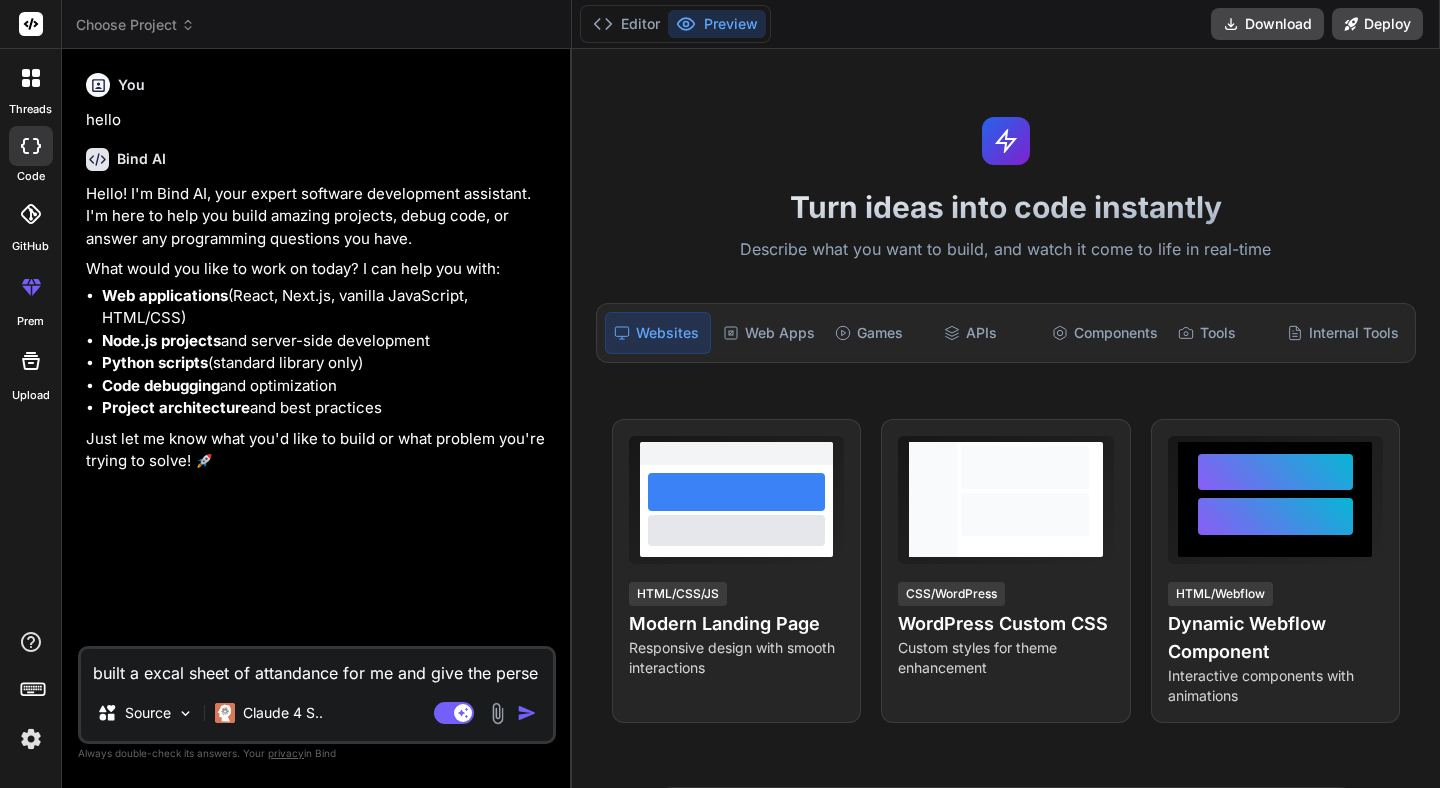 type on "built a excal sheet of attandance for me and give the persen" 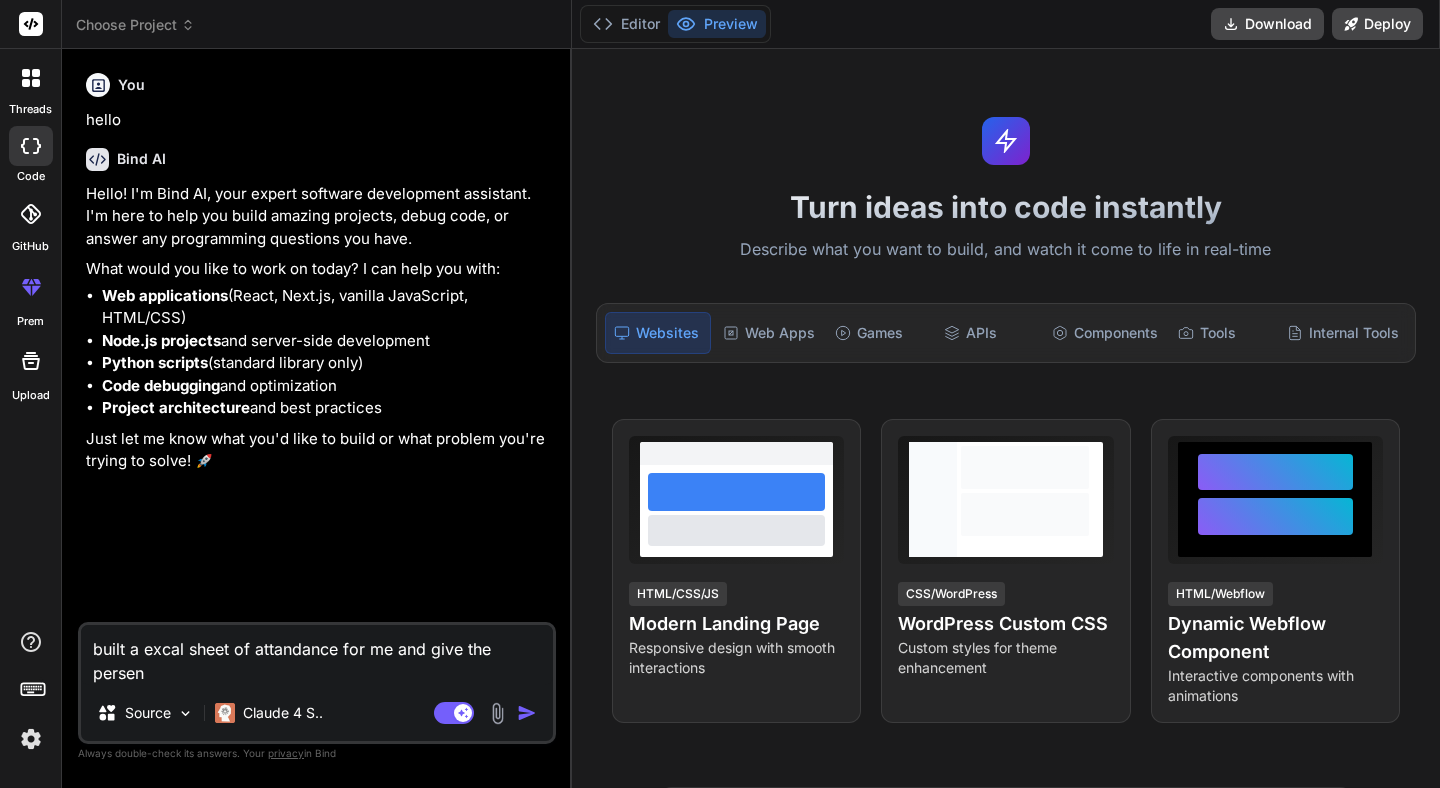 type on "built a excal sheet of attandance for me and give the persent" 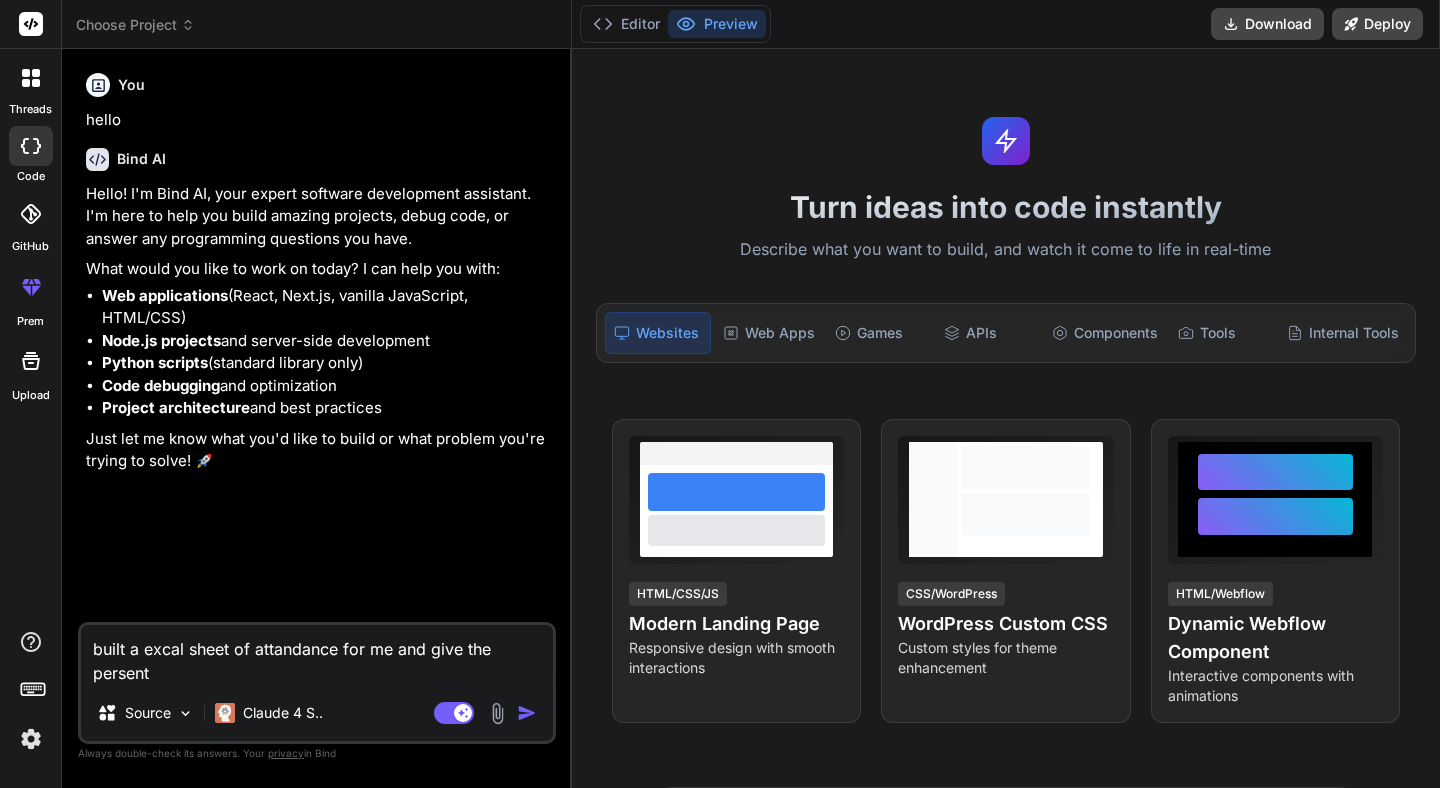 type on "built a excal sheet of attandance for me and give the persenta" 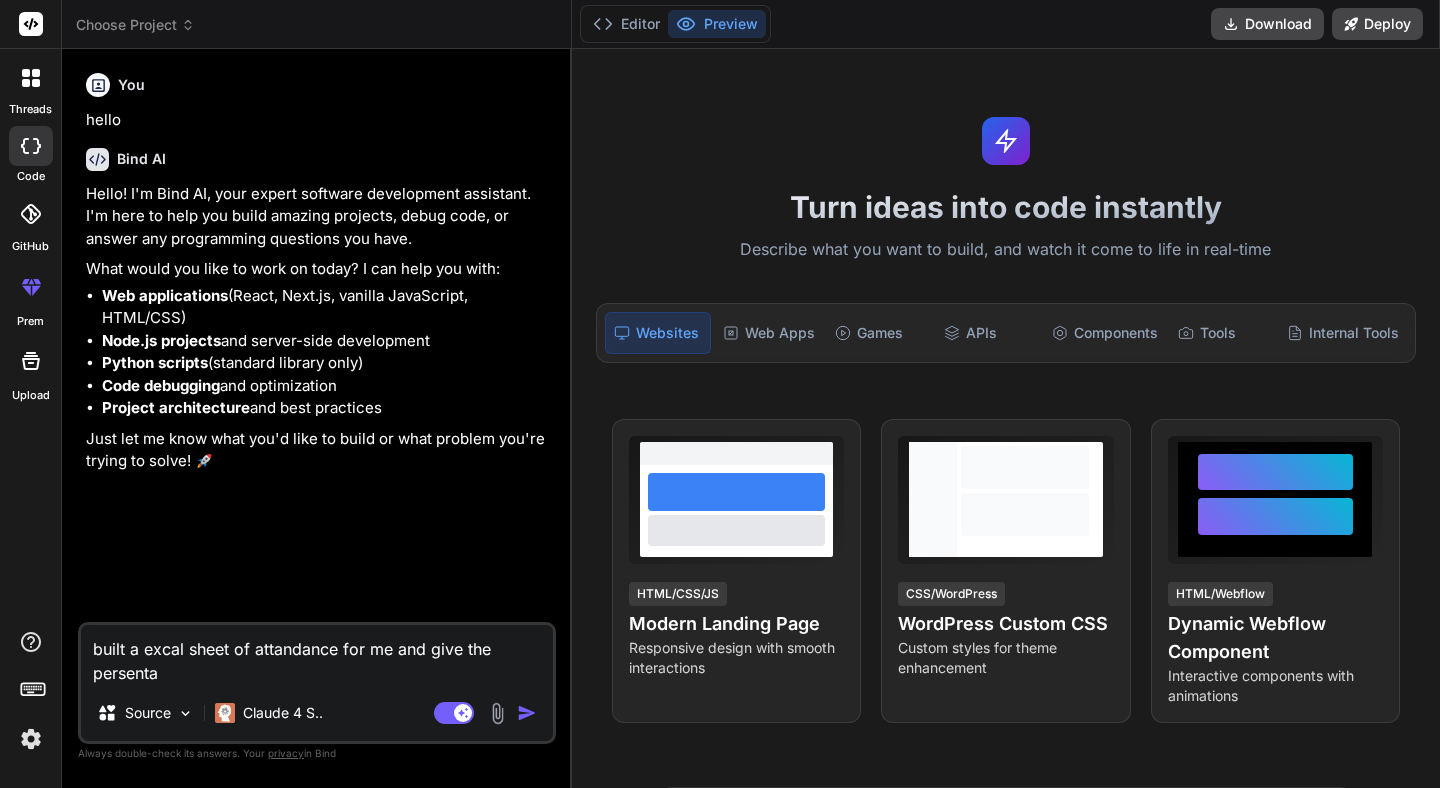 type on "built a excal sheet of attandance for me and give the persentag" 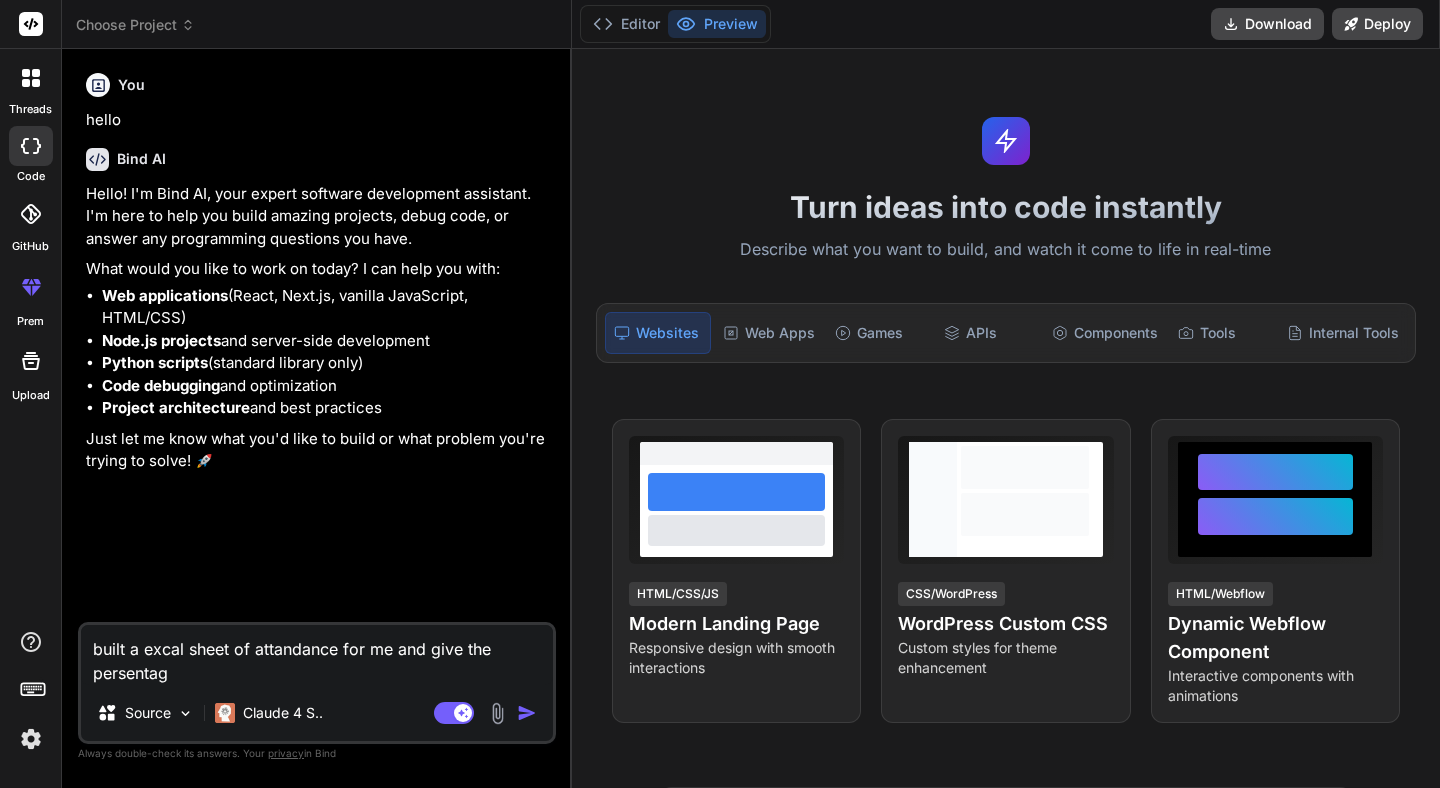 type on "built a excal sheet of attandance for me and give the persentage" 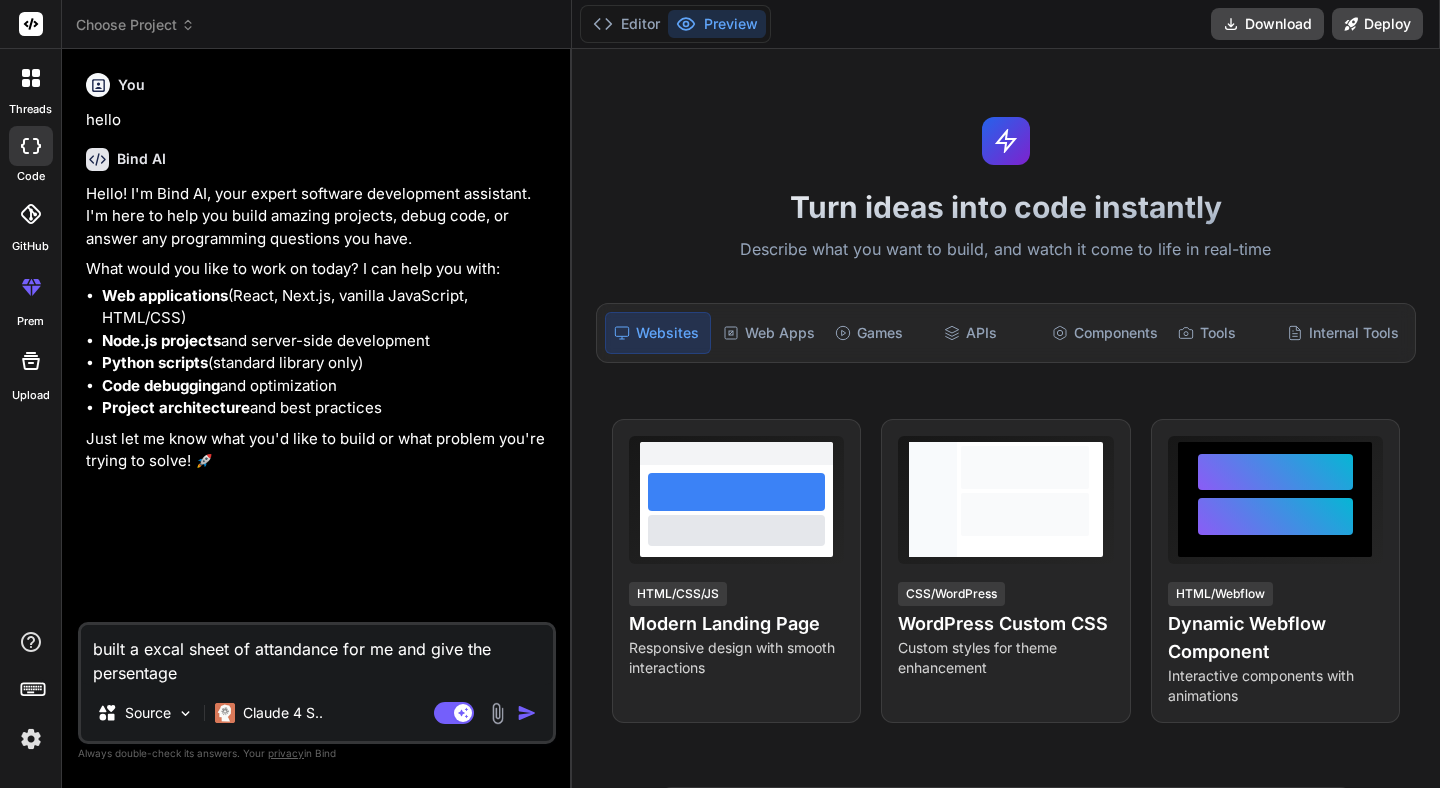 type on "built a excal sheet of attandance for me and give the persentage" 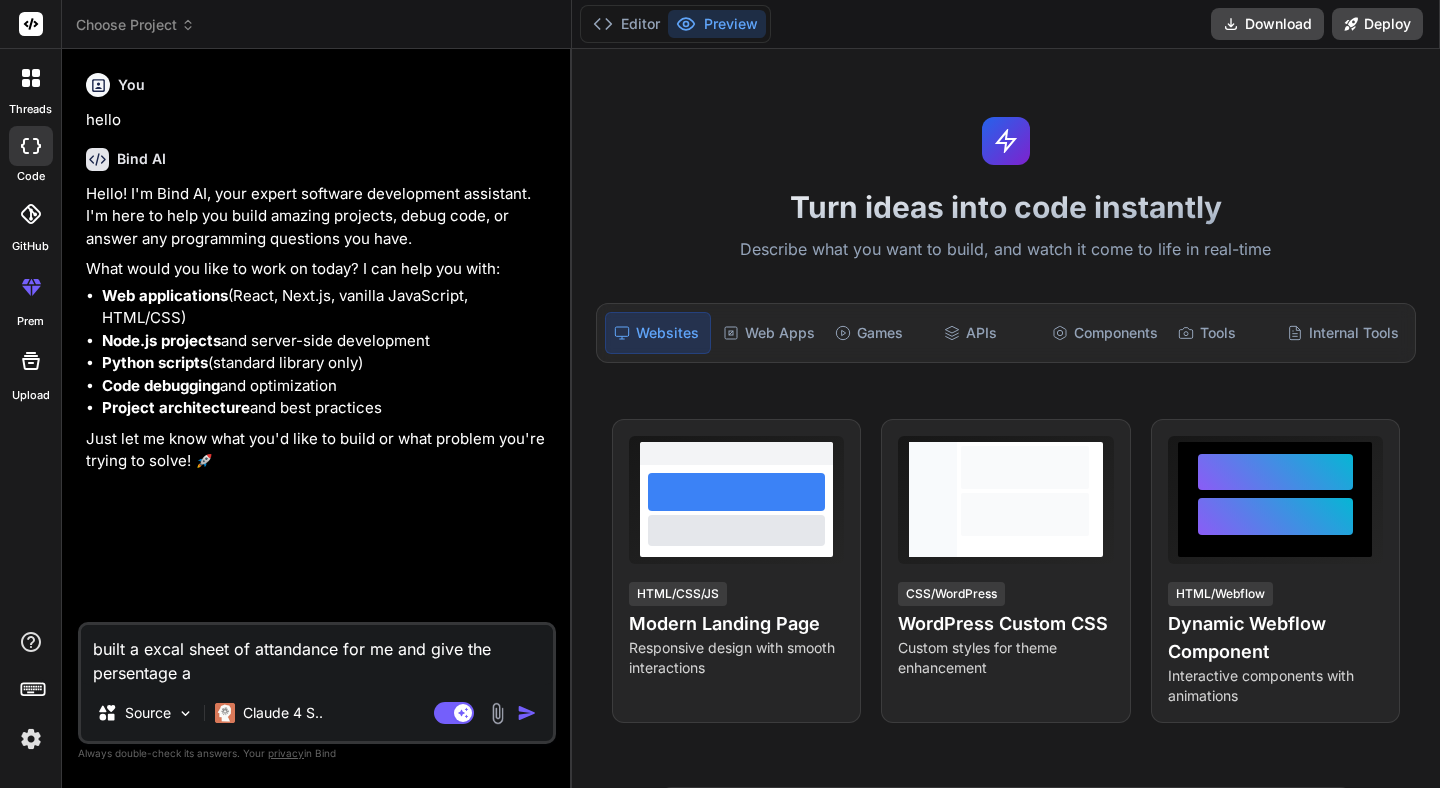 type on "built a excal sheet of attandance for me and give the persentage al" 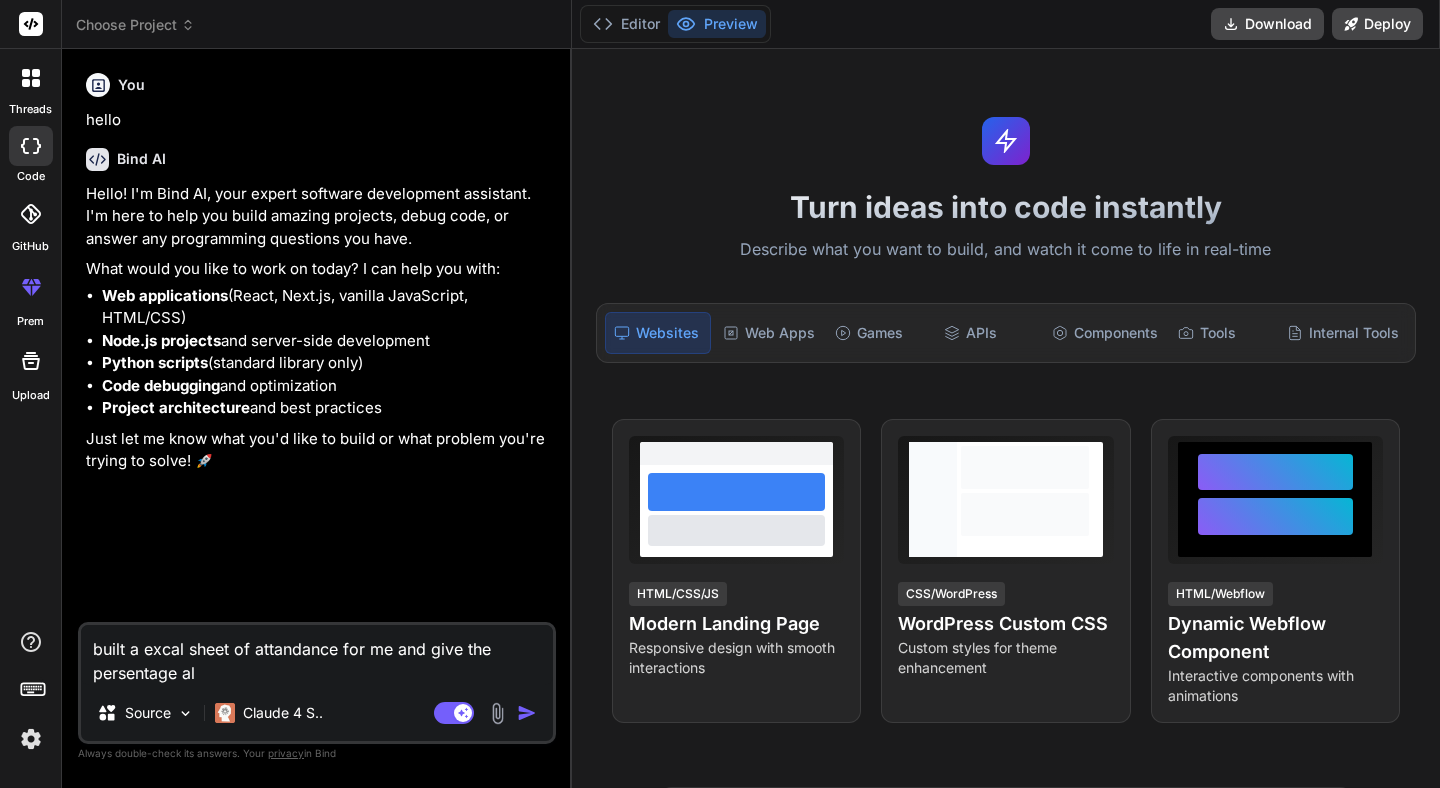 type on "built a excal sheet of attandance for me and give the persentage als" 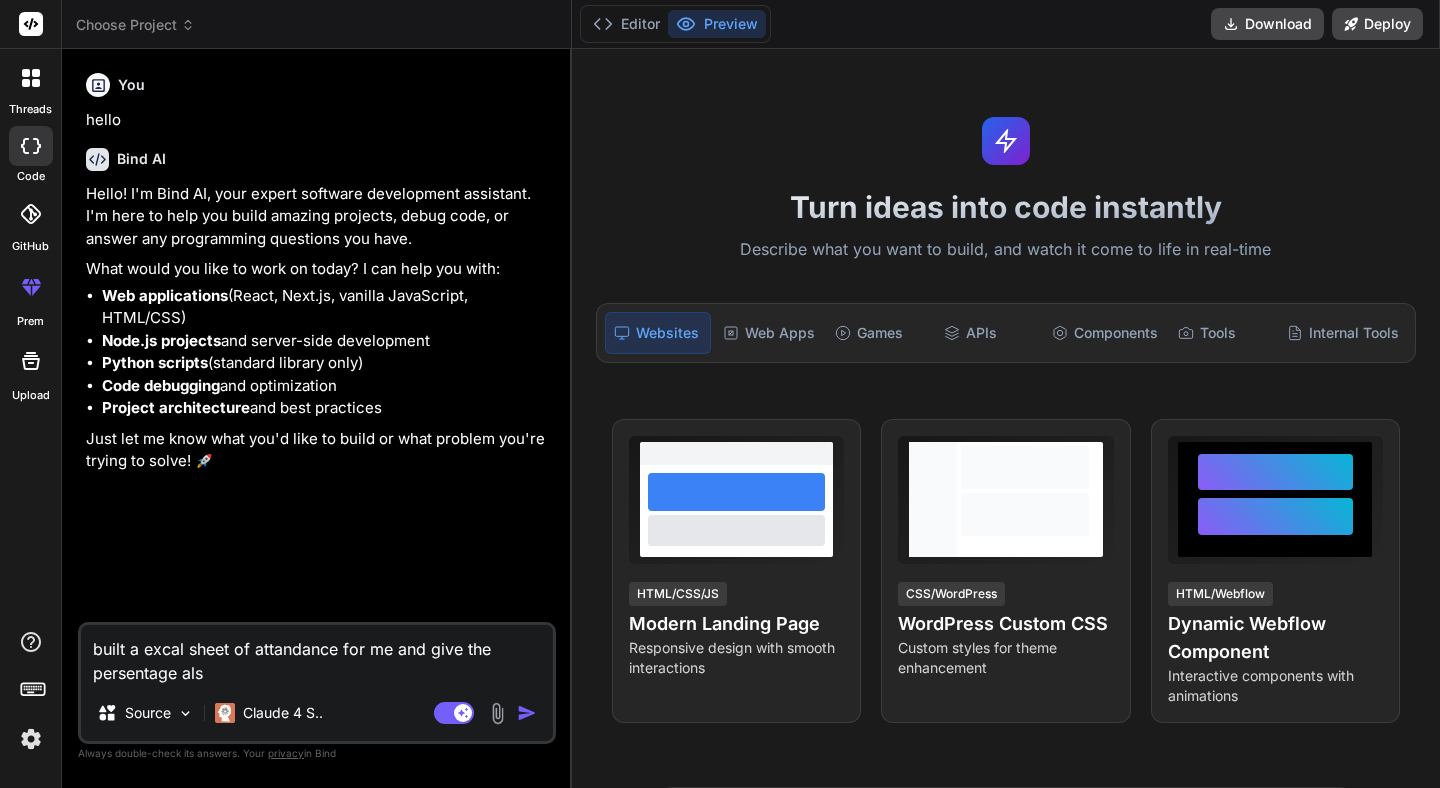 type on "built a excal sheet of attandance for me and give the persentage also" 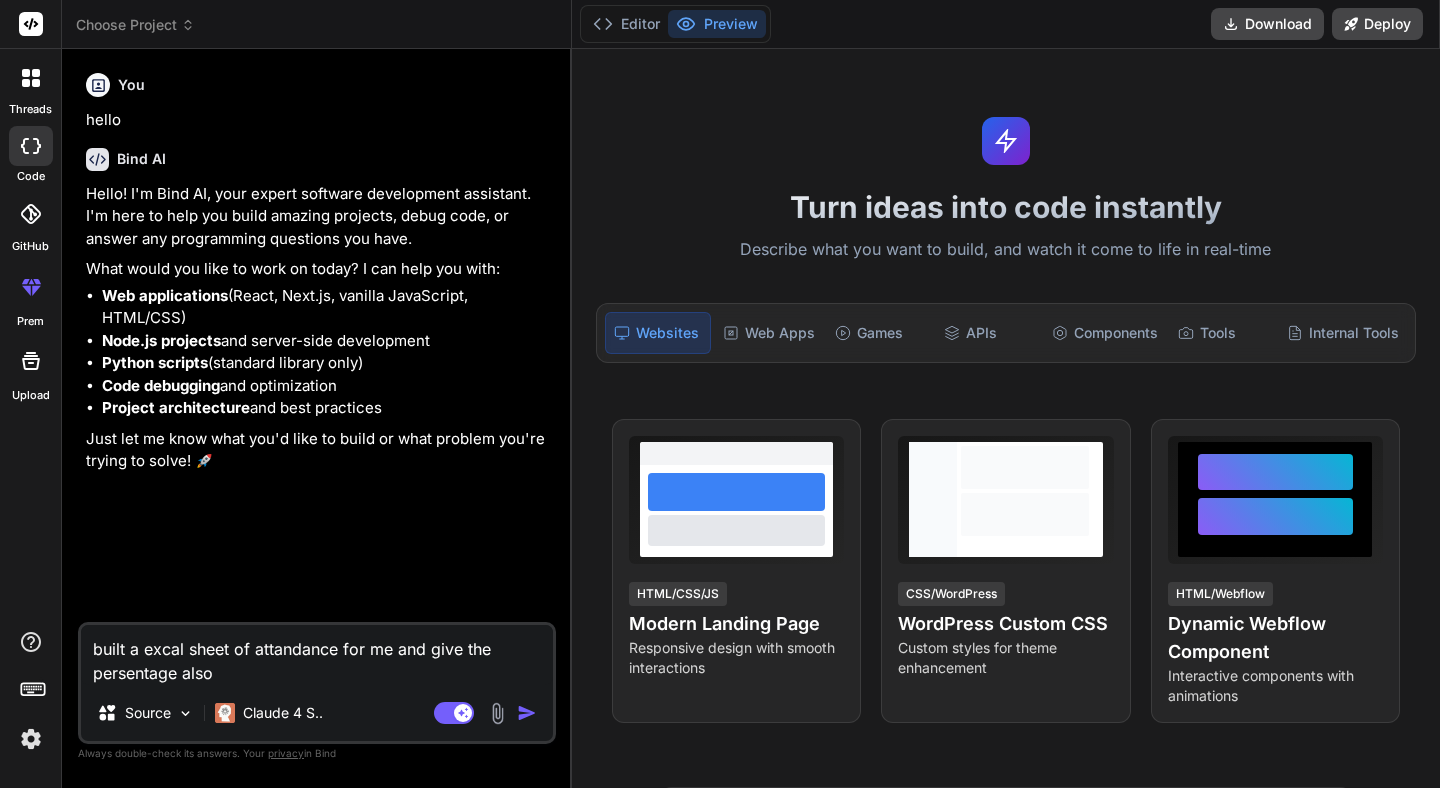 type on "built a excal sheet of attandance for me and give the persentage also" 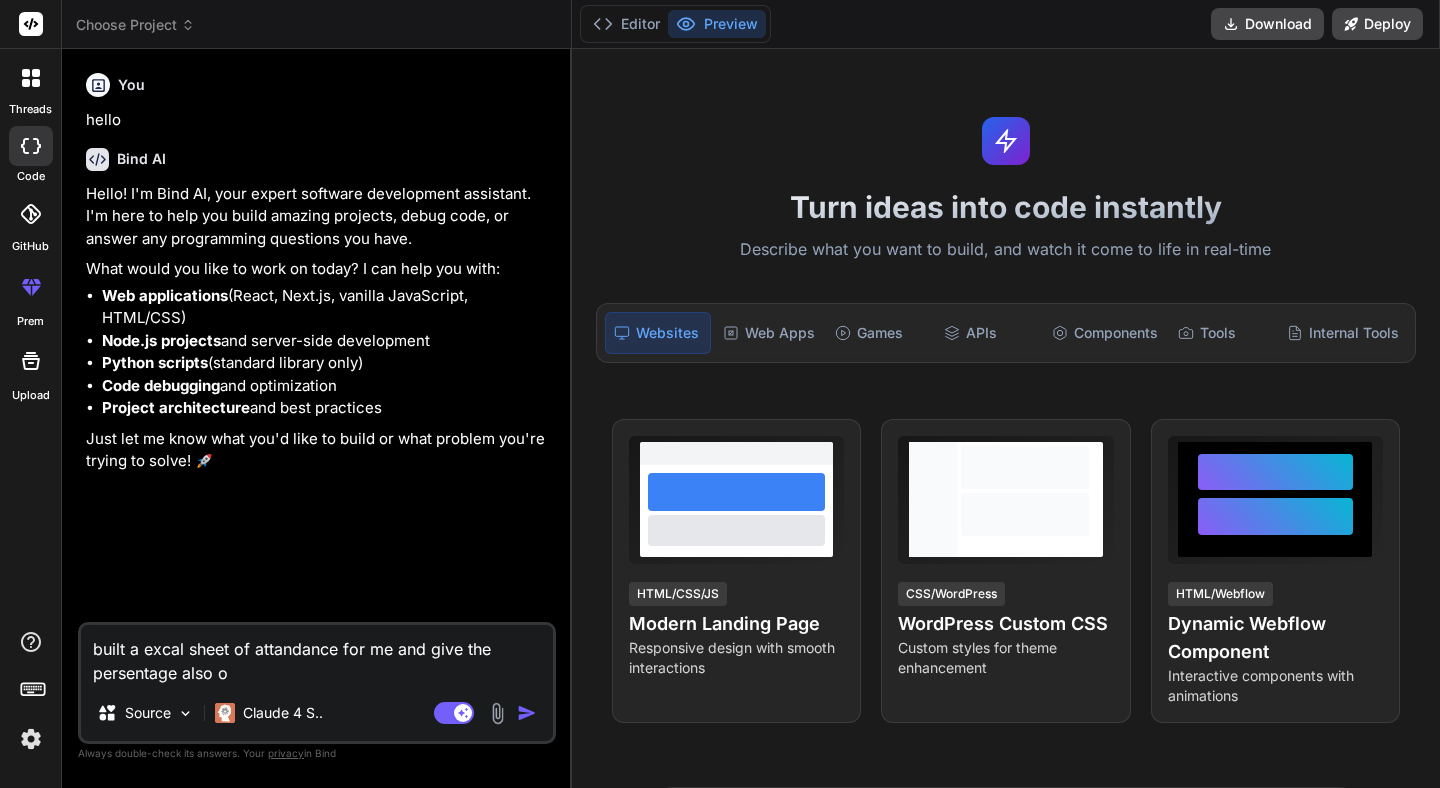 type on "built a excal sheet of attandance for me and give the persentage also od" 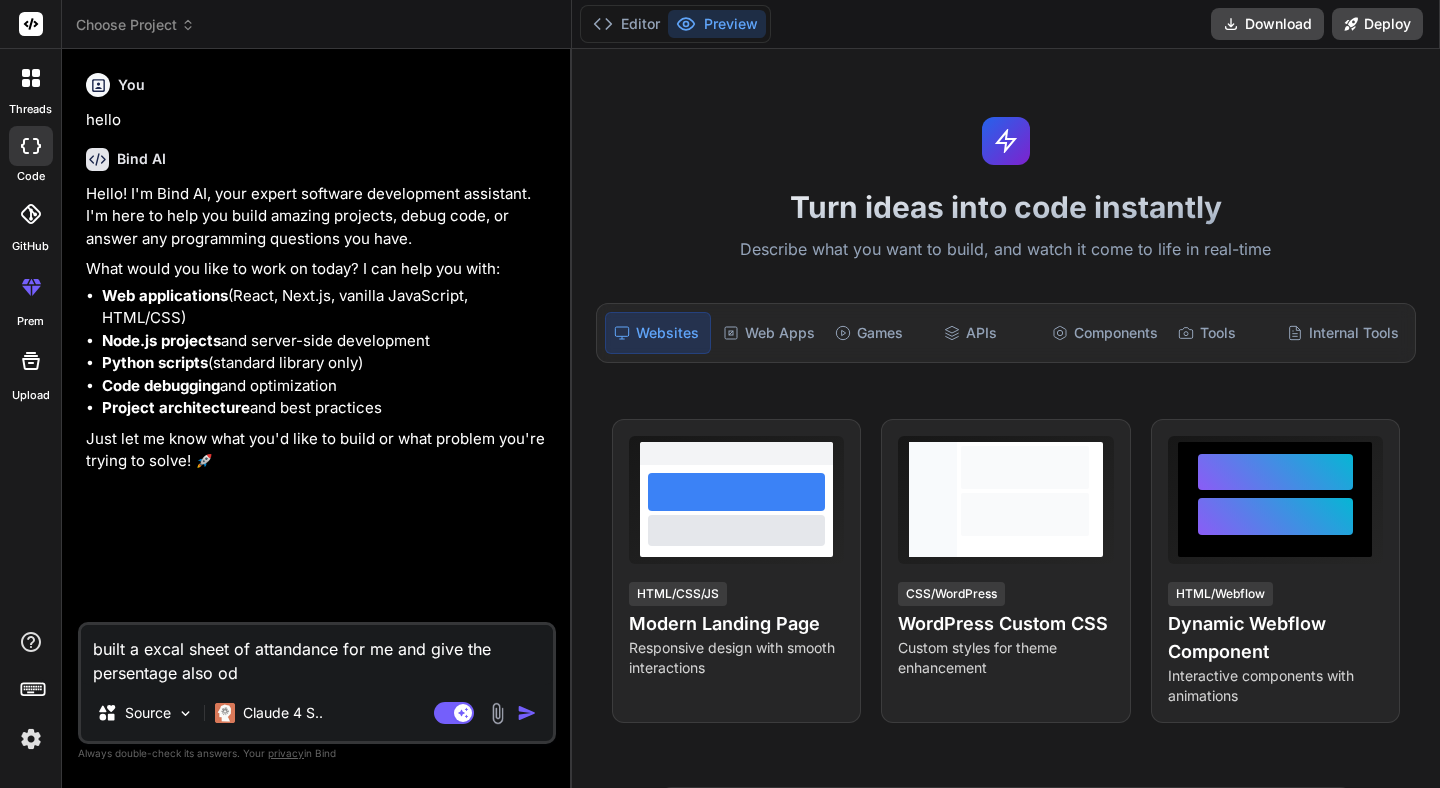 type on "built a excal sheet of attandance for me and give the persentage also o" 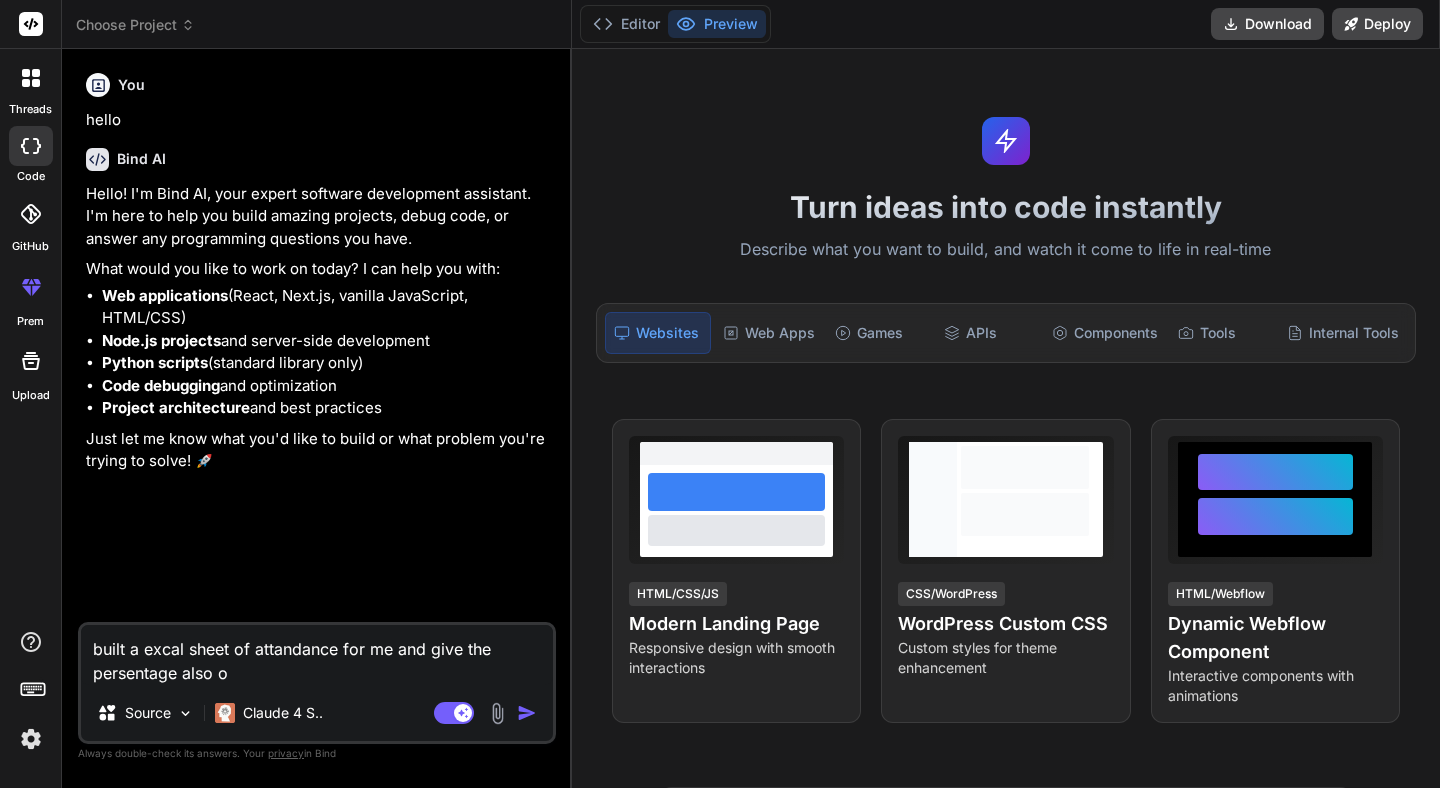 type on "built a excal sheet of attandance for me and give the persentage also of" 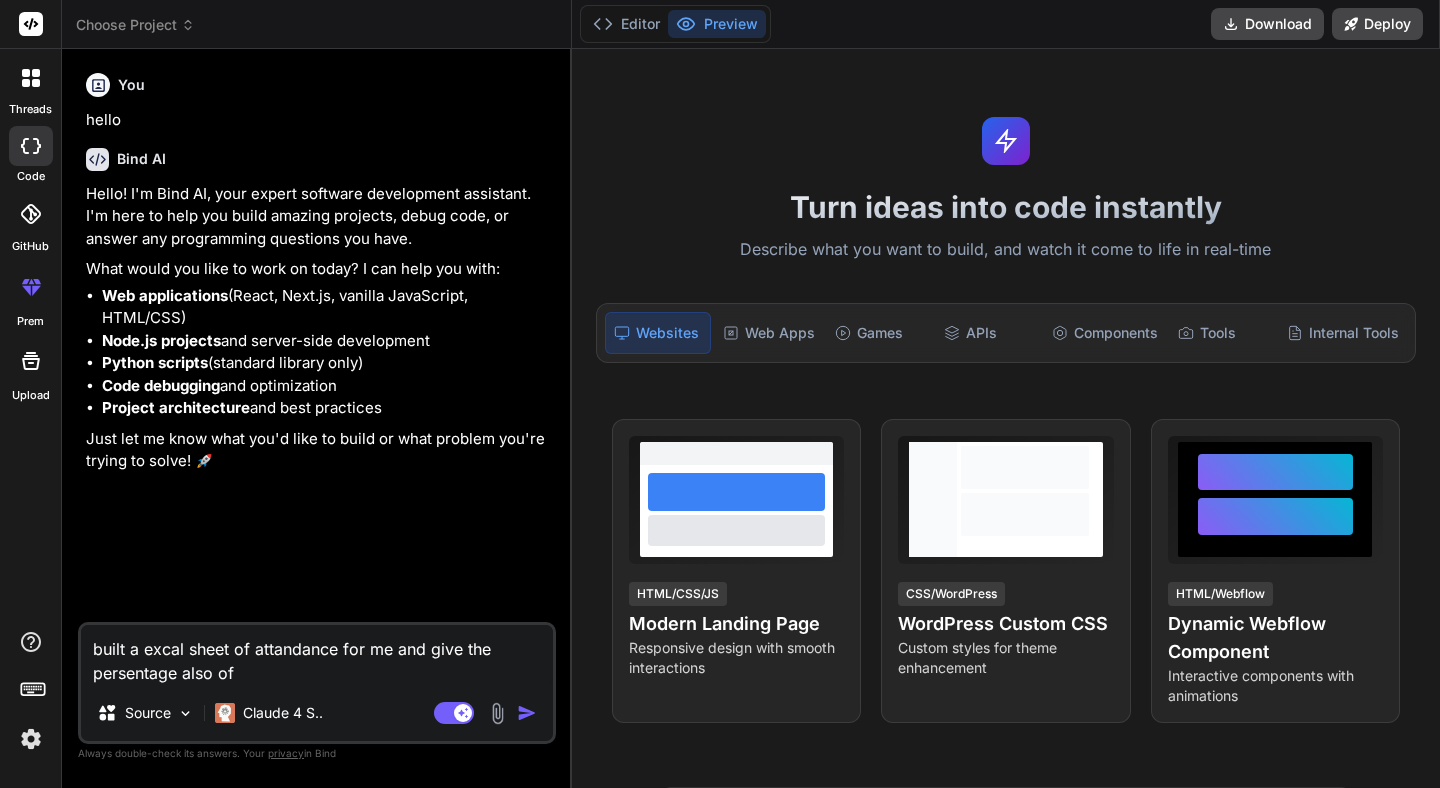 type on "built a excal sheet of attandance for me and give the persentage also of" 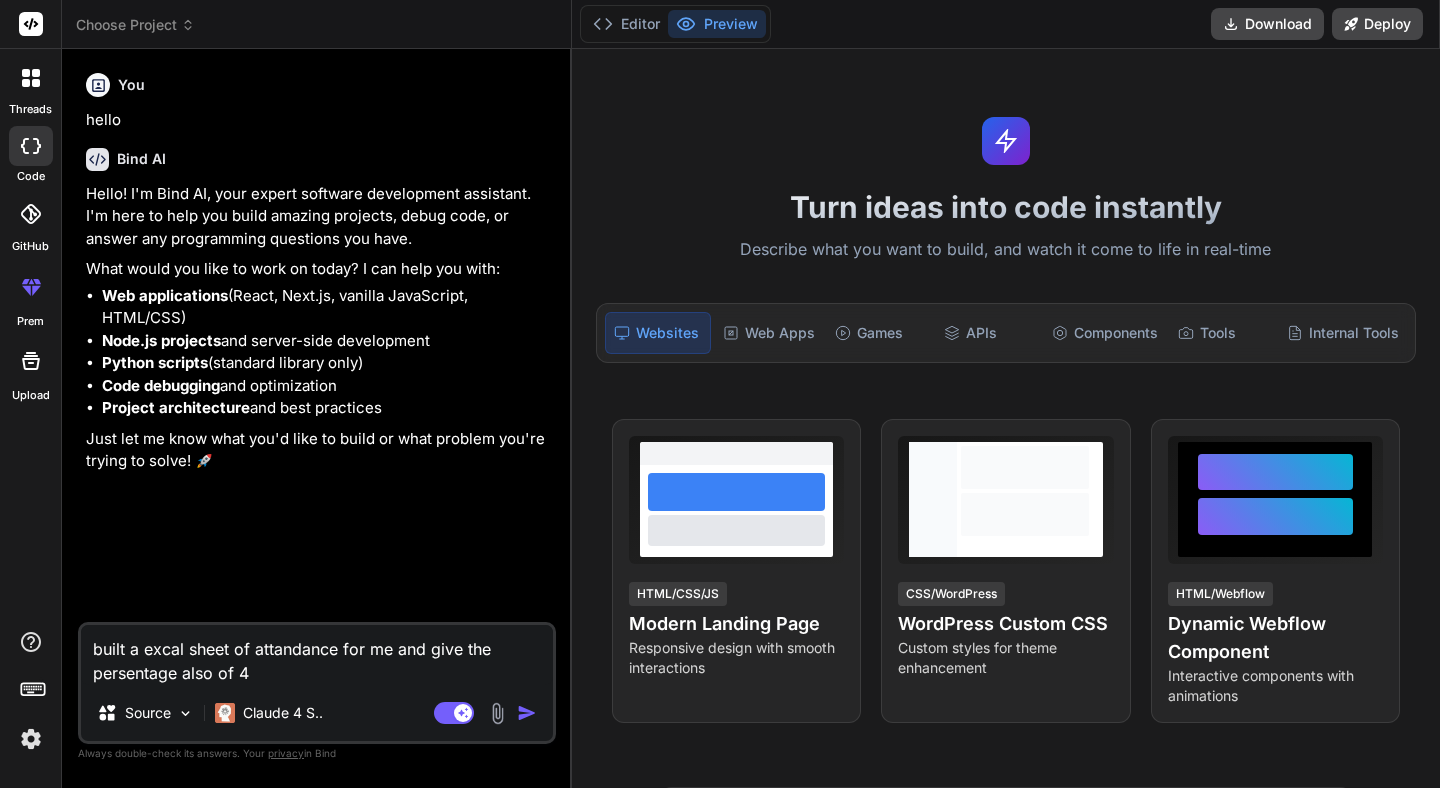 type on "x" 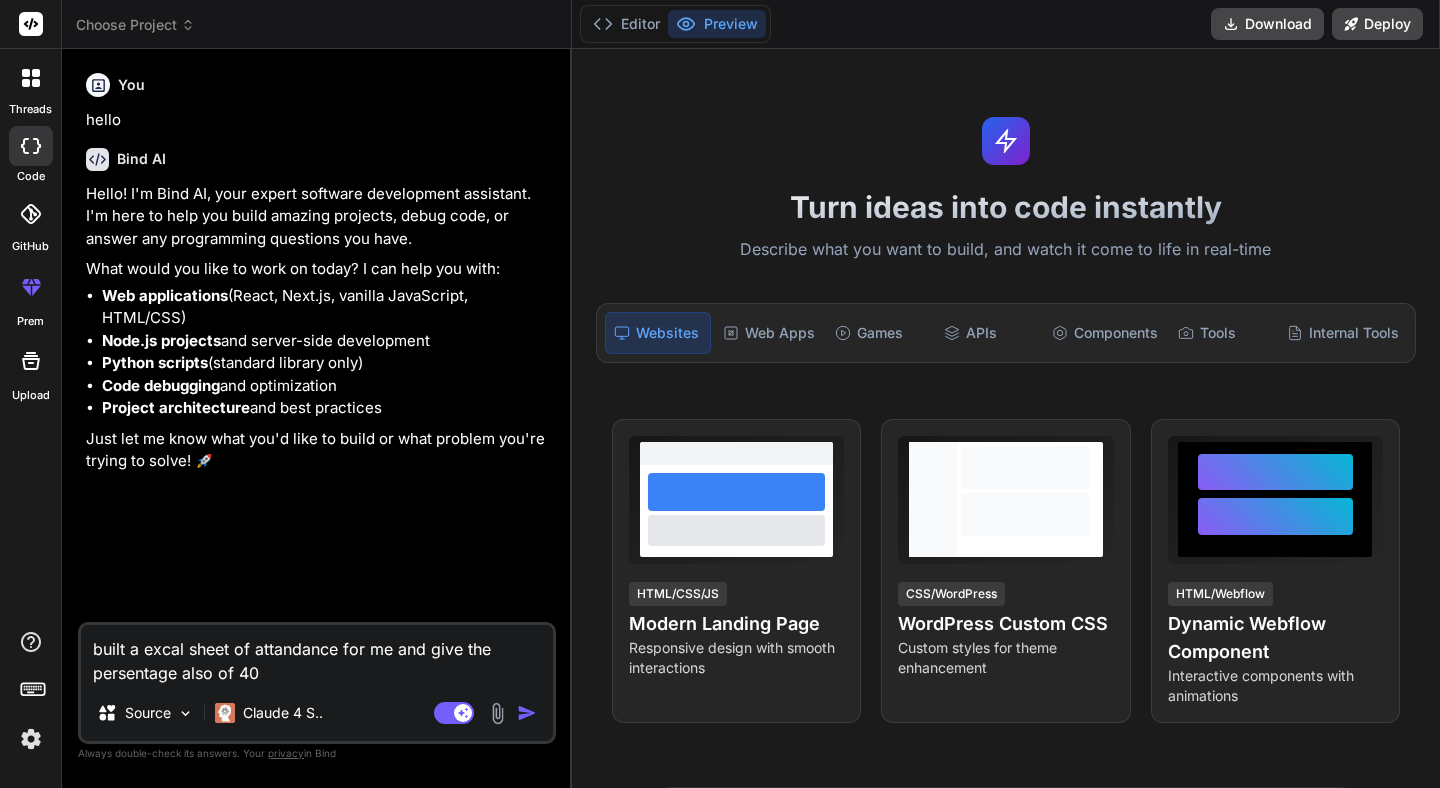type on "built a excal sheet of attandance for me and give the persentage also of 40" 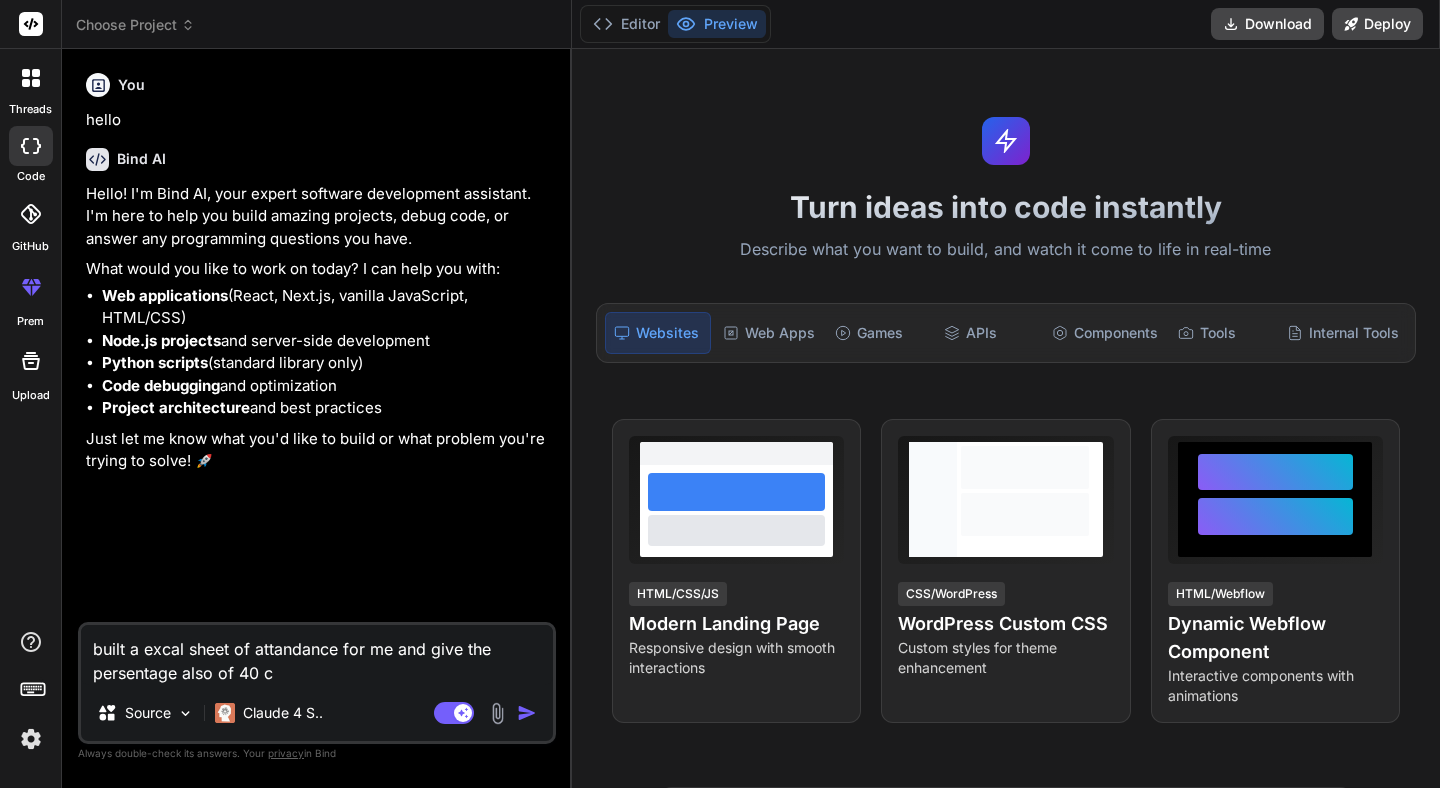 type on "built a excal sheet of attandance for me and give the persentage also of 40 cl" 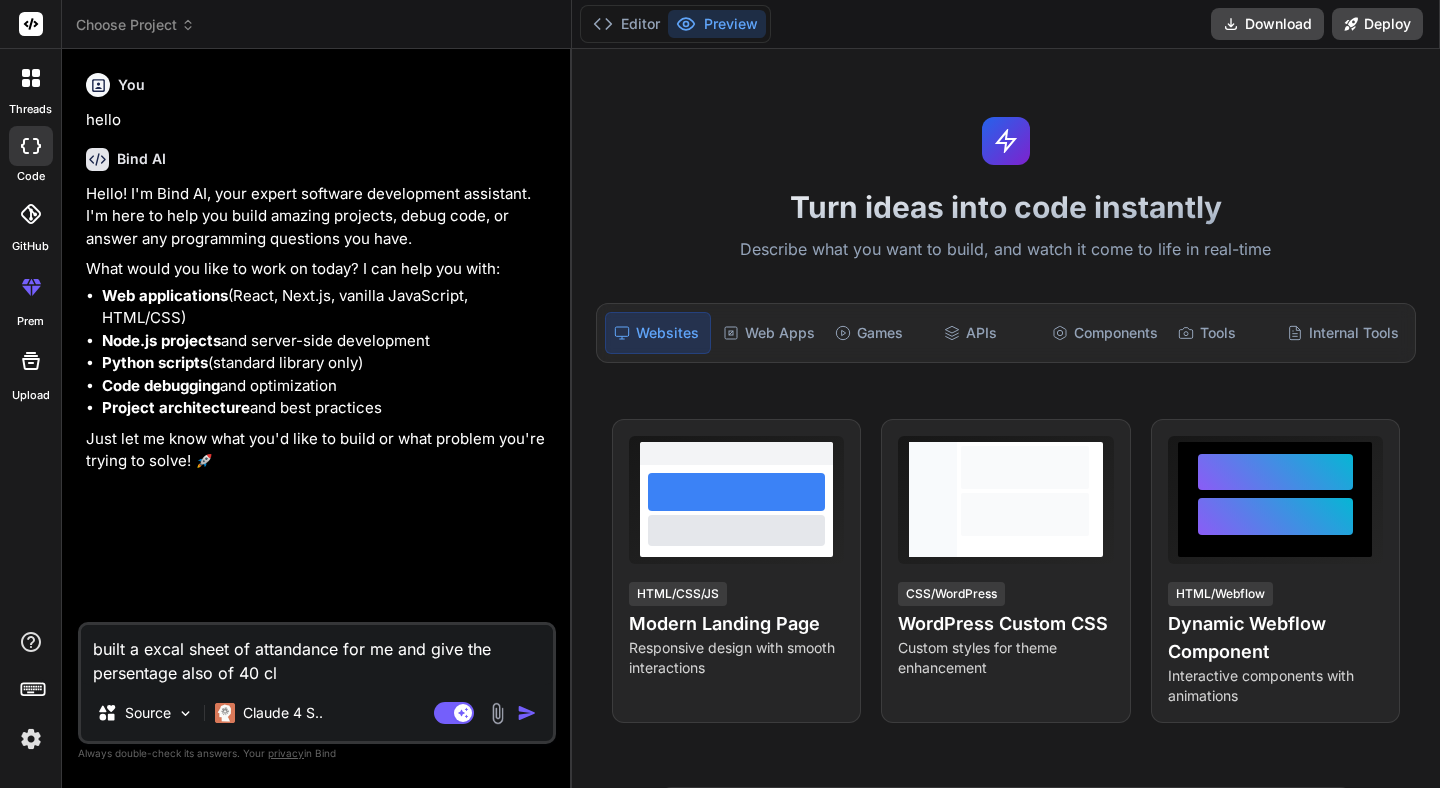 type on "built a excal sheet of attandance for me and give the persentage also of 40 cla" 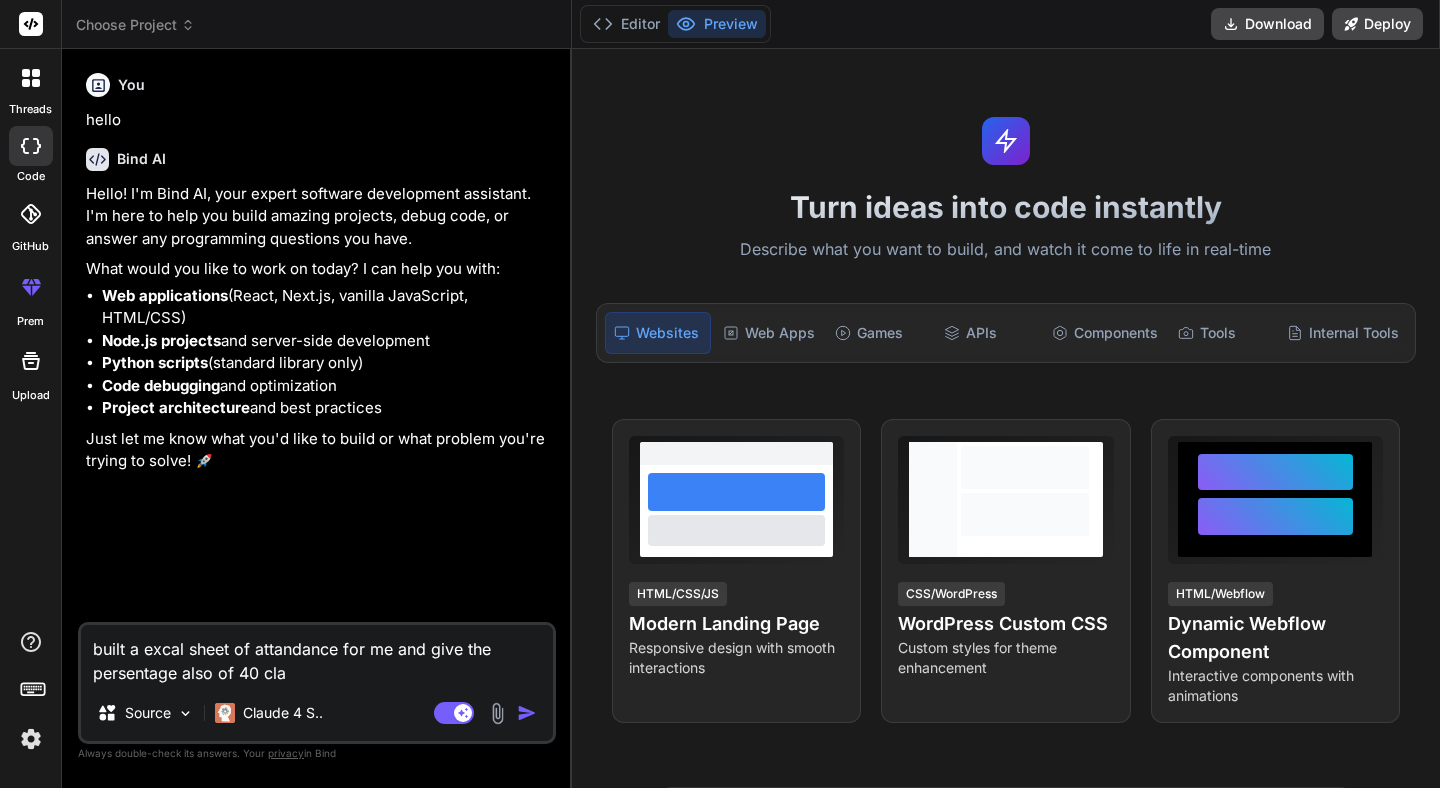 type on "built a excal sheet of attandance for me and give the persentage also of 40 clas" 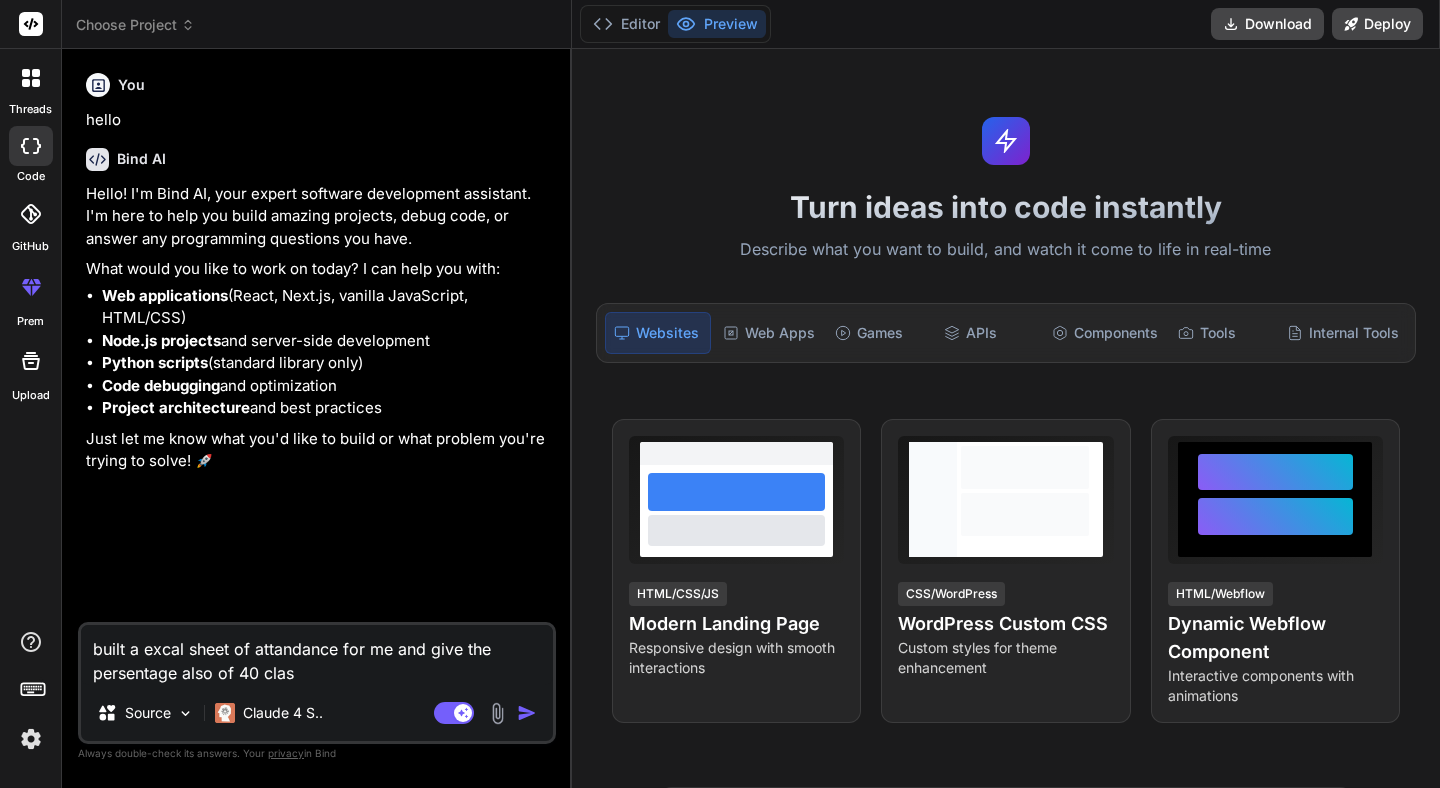 type on "built a excal sheet of attandance for me and give the persentage also of 40 class" 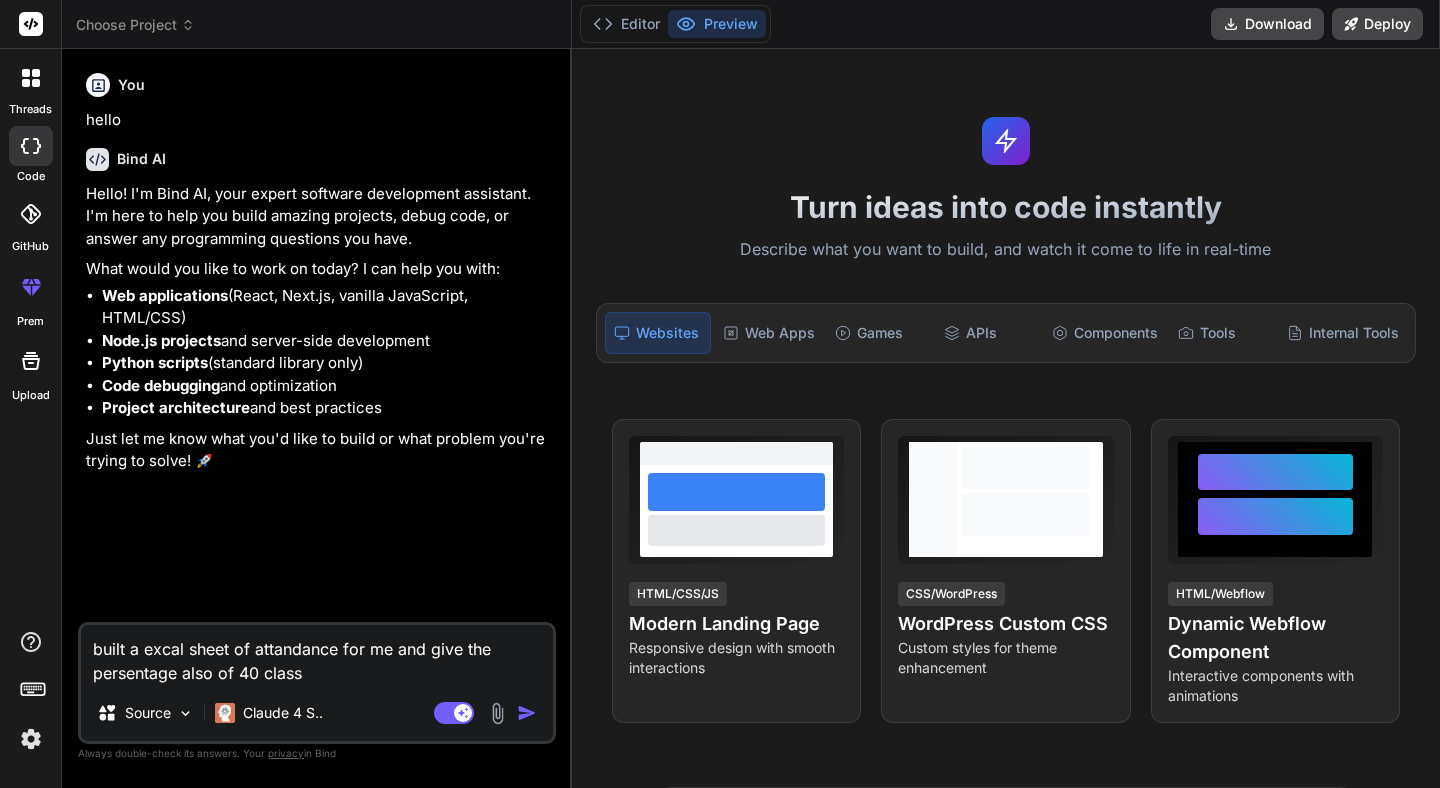 type on "built a excal sheet of attandance for me and give the persentage also of 40 classe" 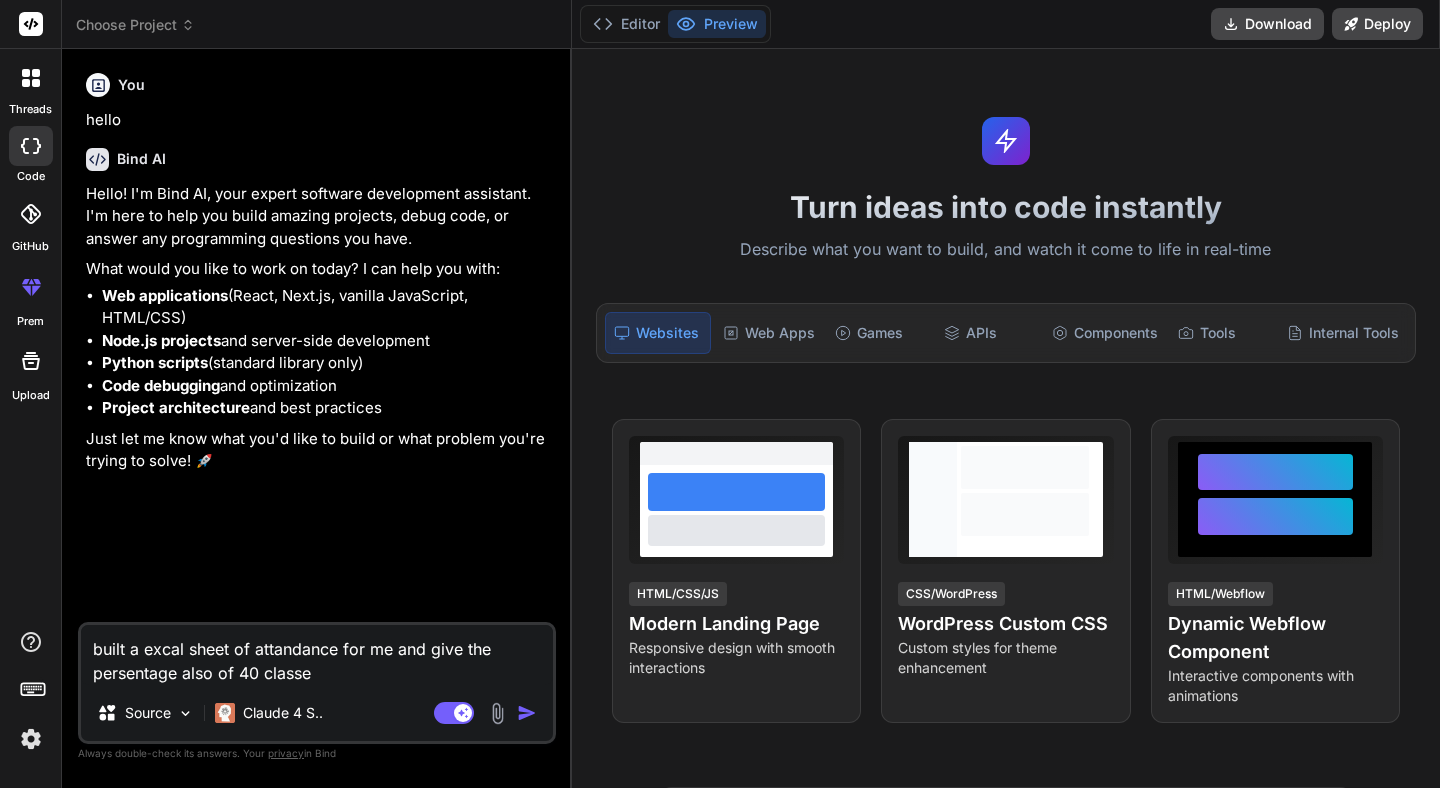 type on "built a excal sheet of attandance for me and give the persentage also of 40 classes" 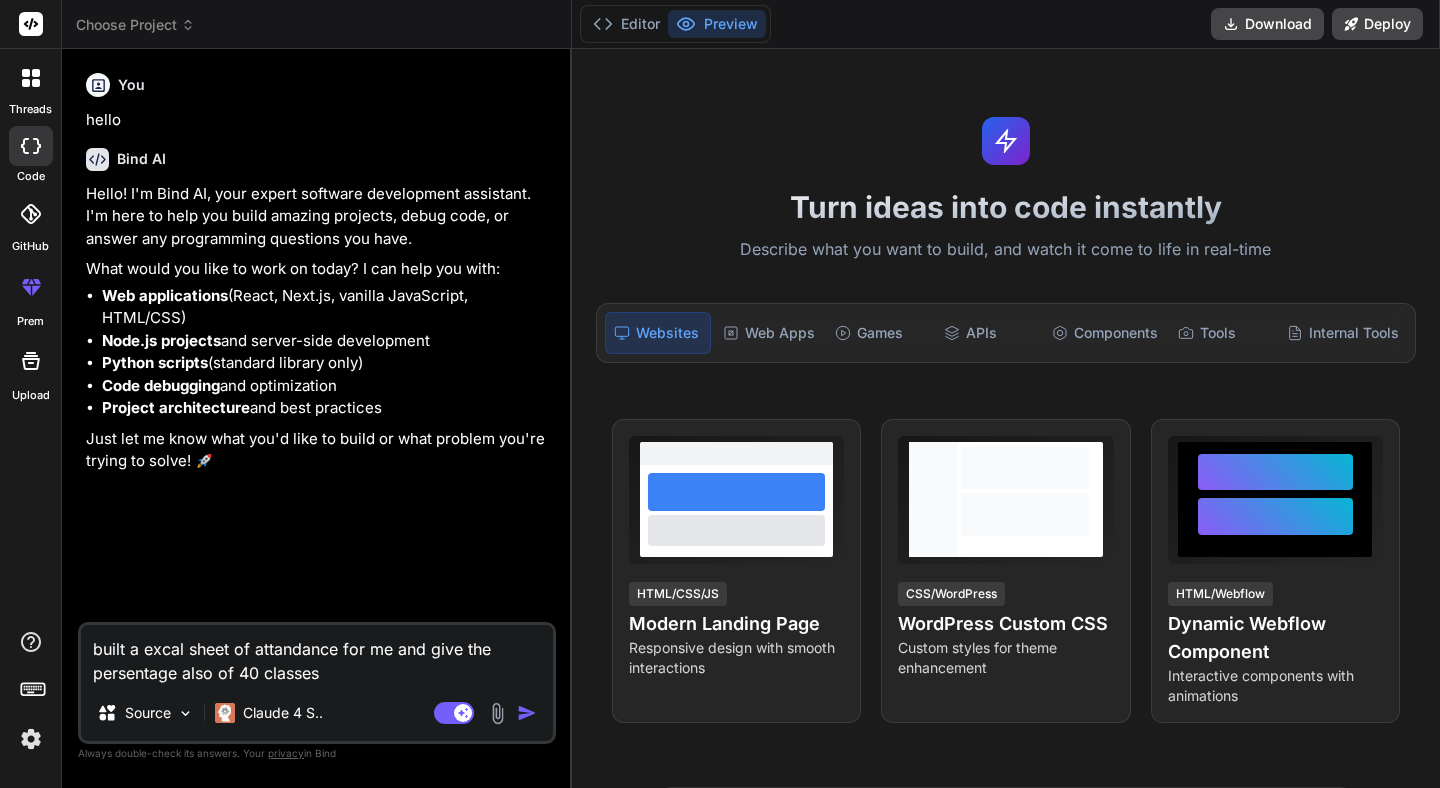 type on "x" 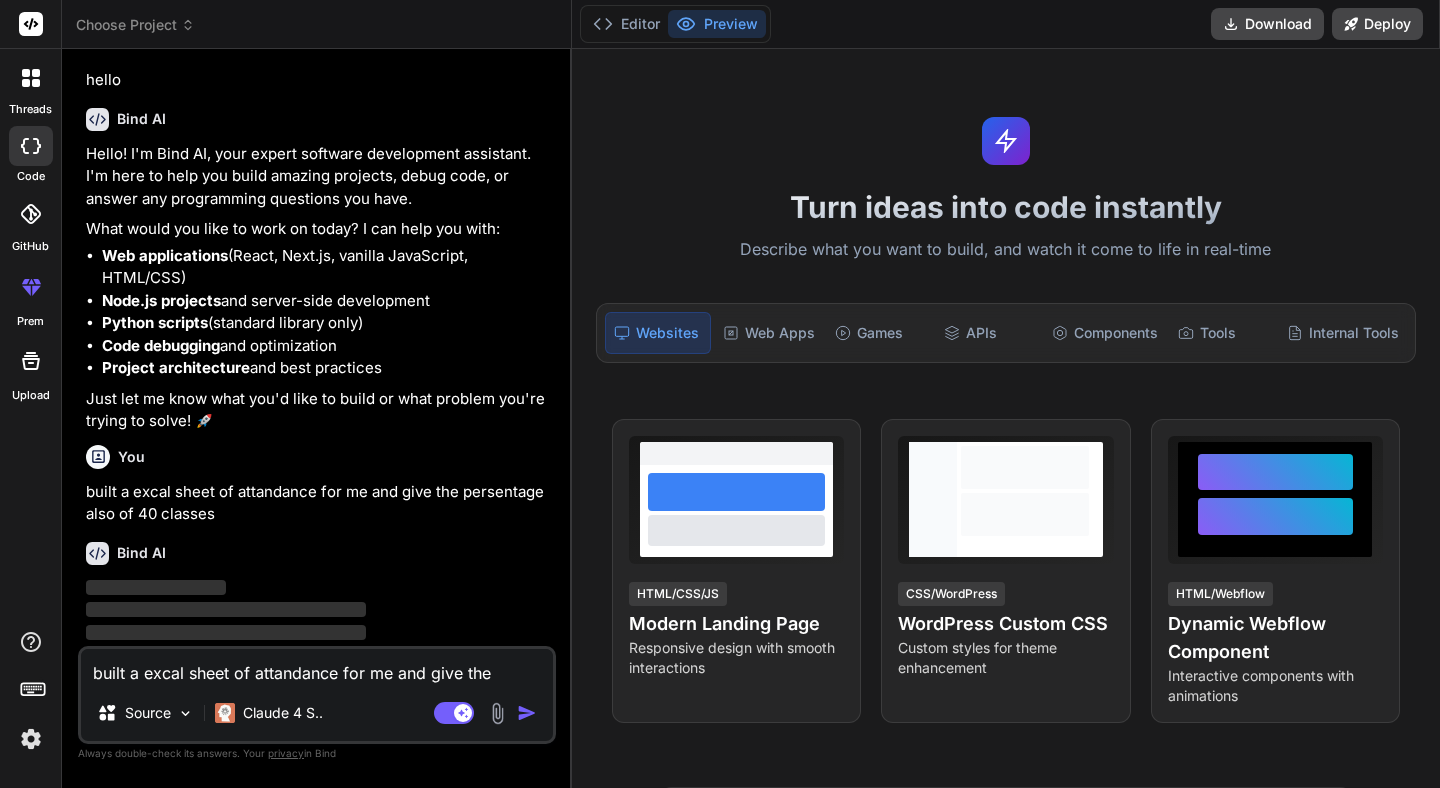 type 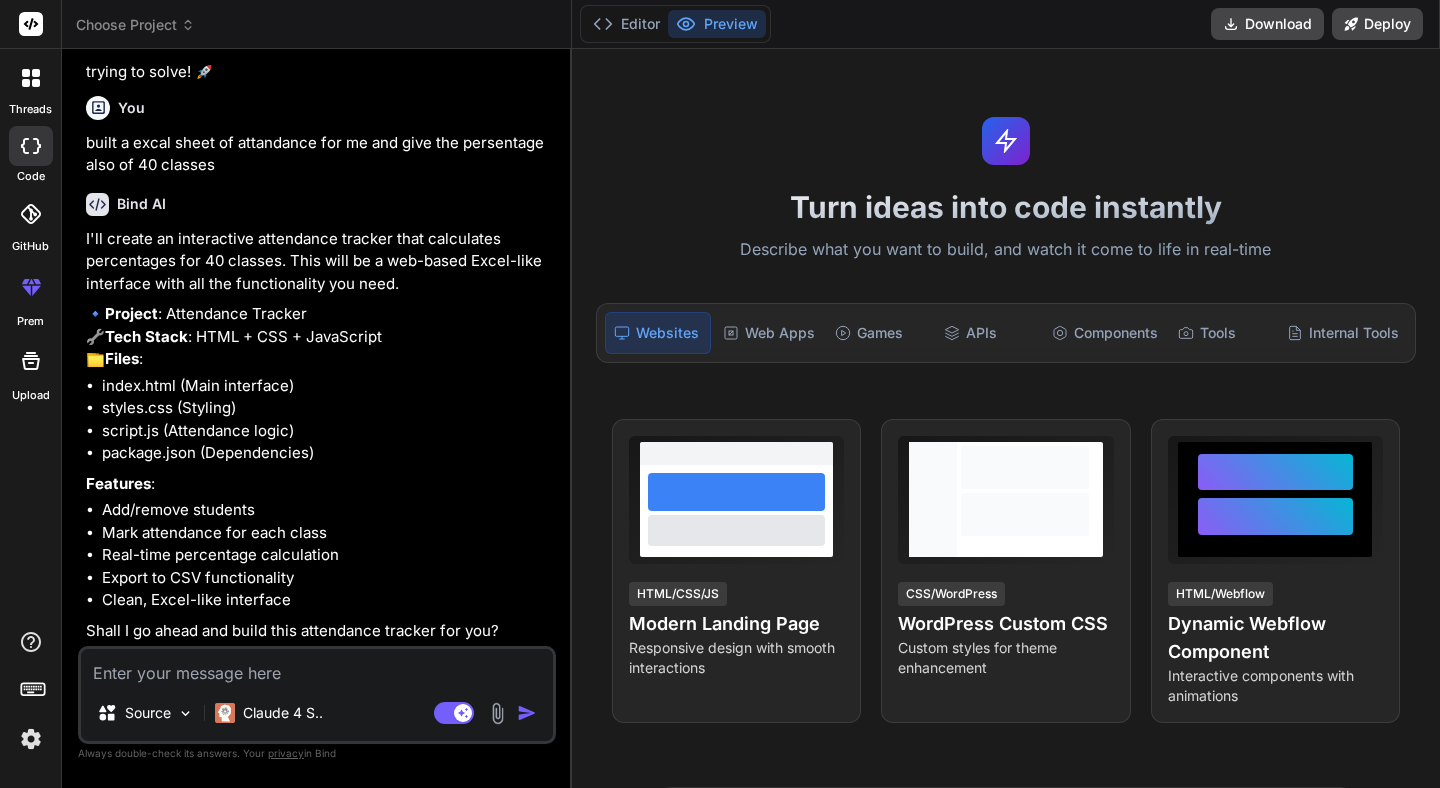 scroll, scrollTop: 434, scrollLeft: 0, axis: vertical 